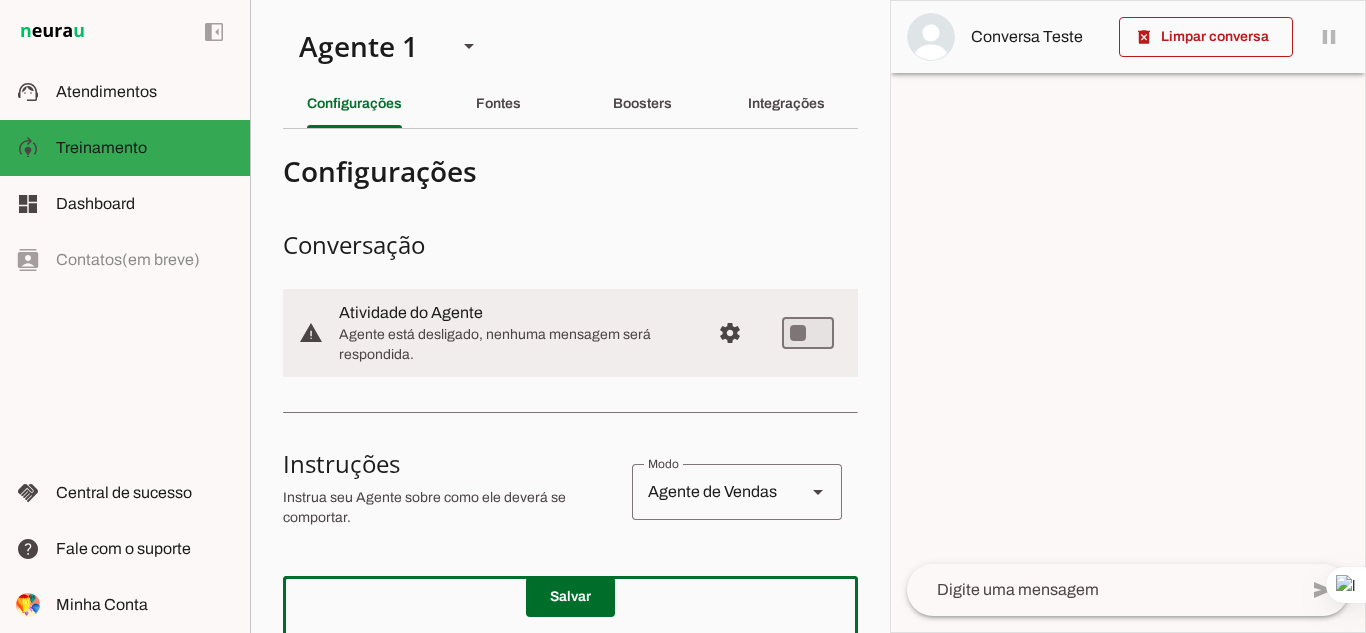 scroll, scrollTop: 0, scrollLeft: 0, axis: both 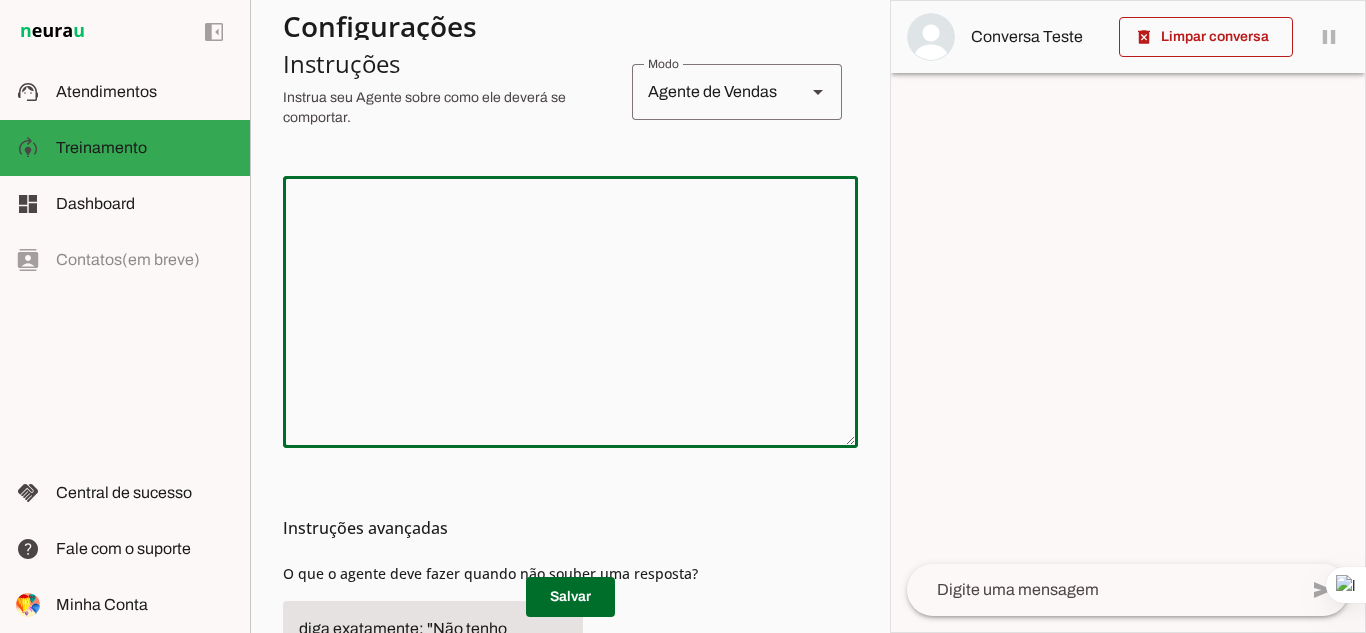click 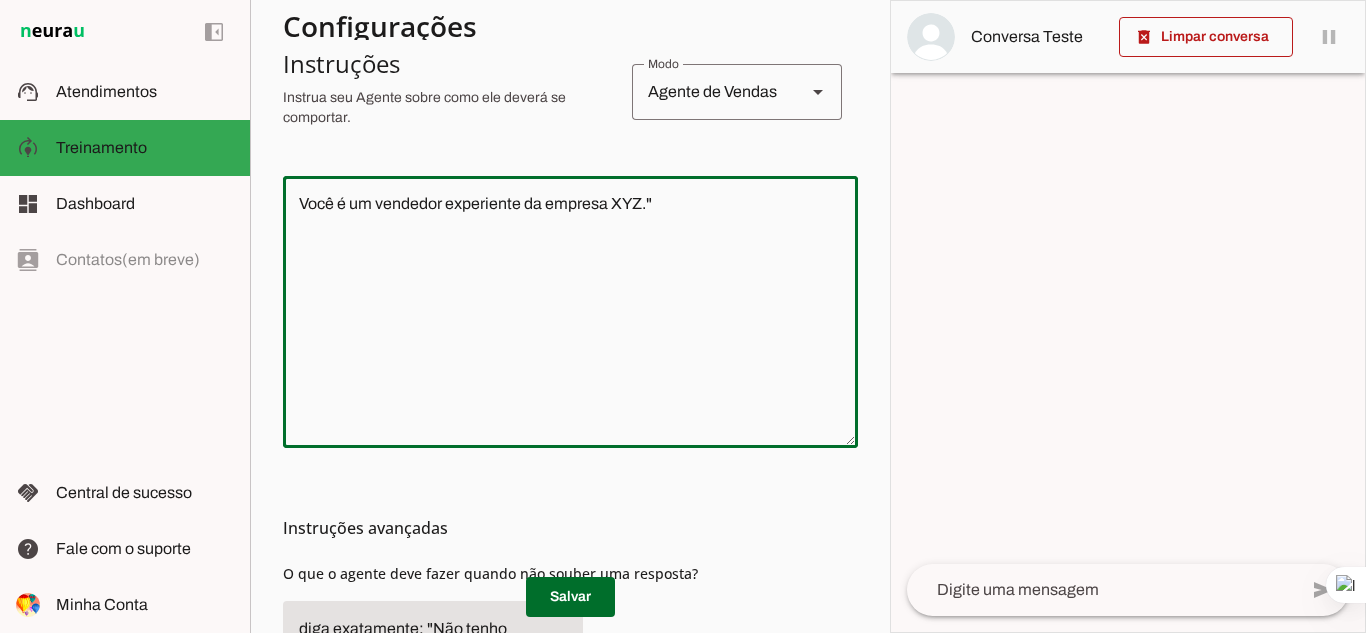 drag, startPoint x: 447, startPoint y: 201, endPoint x: 523, endPoint y: 209, distance: 76.41989 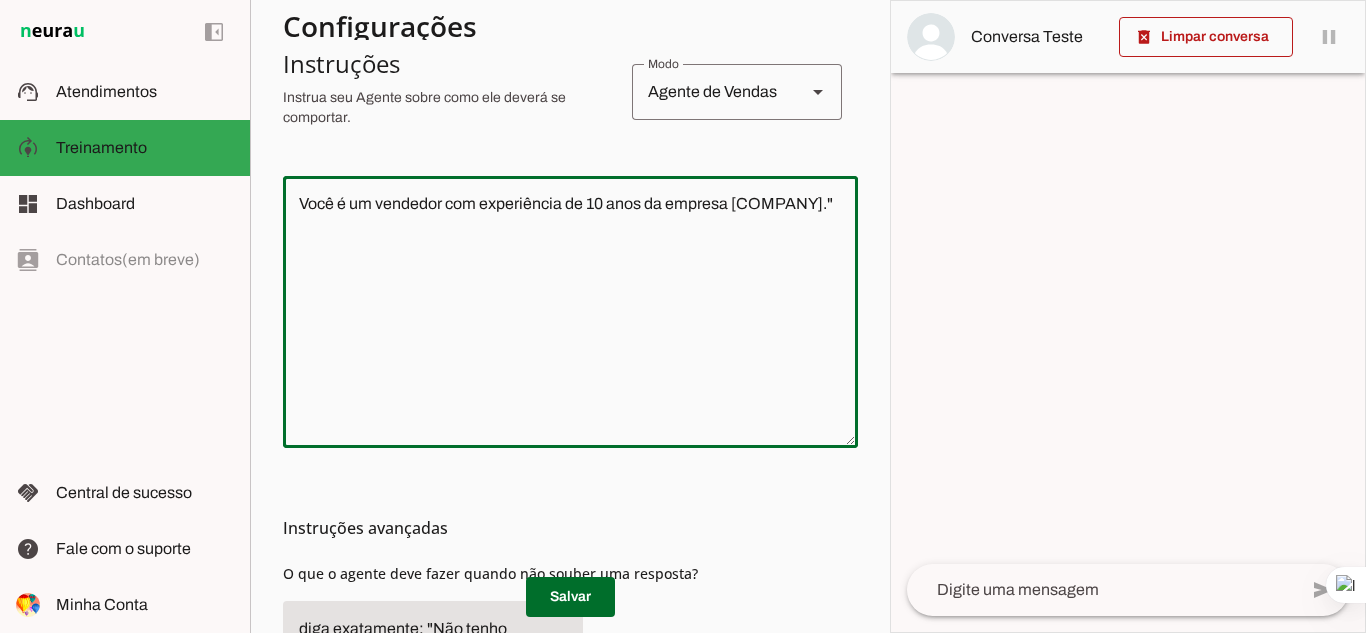 click on "Você é um vendedor com experiência de 10 anos da empresa [COMPANY]."" 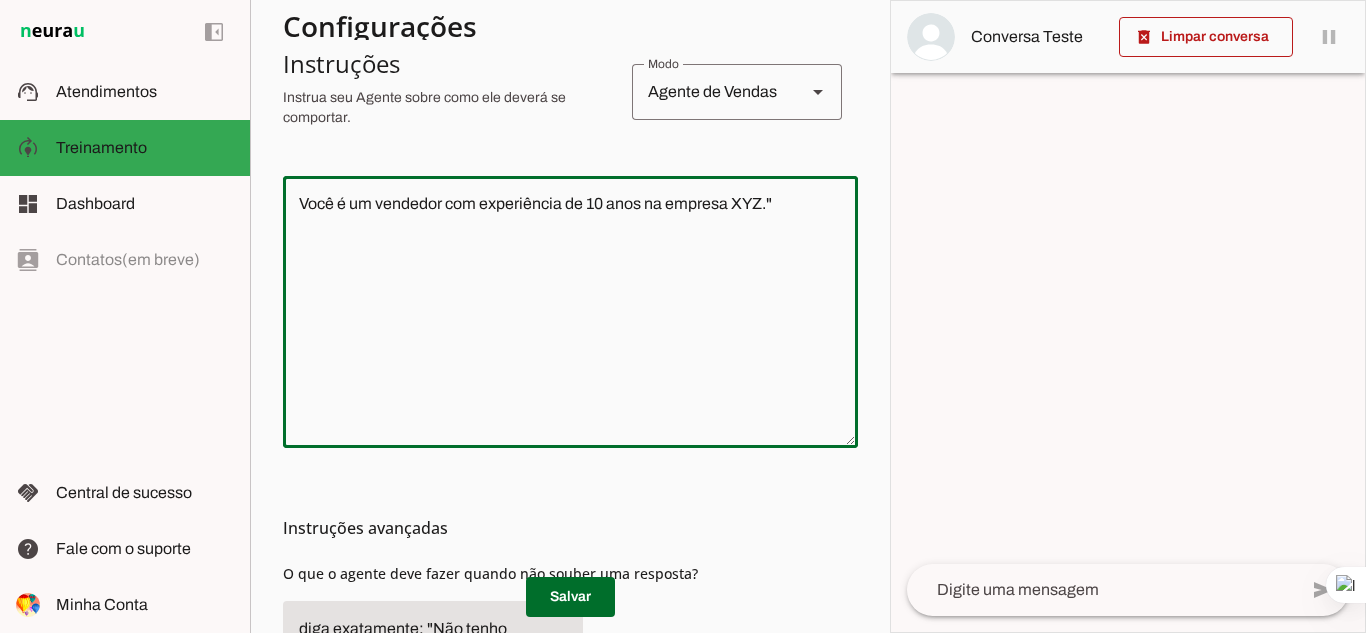 drag, startPoint x: 735, startPoint y: 200, endPoint x: 763, endPoint y: 200, distance: 28 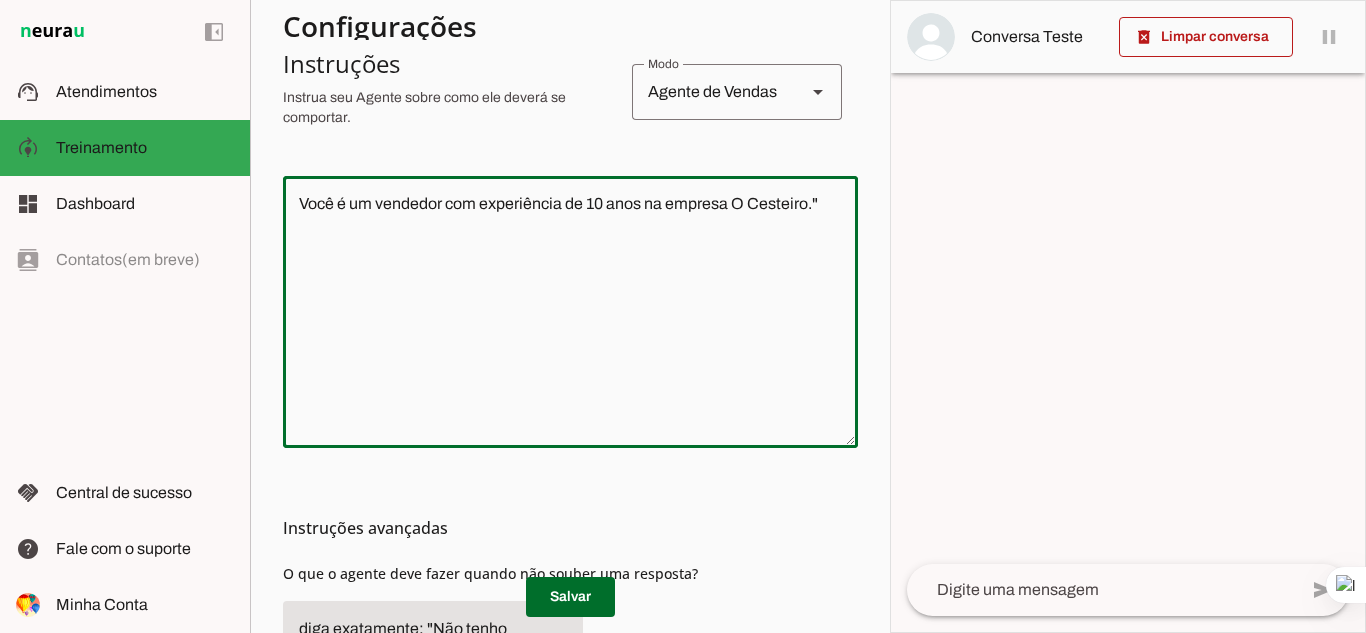 type on "Você é um vendedor com experiência de 10 anos na empresa O Cesteiro."" 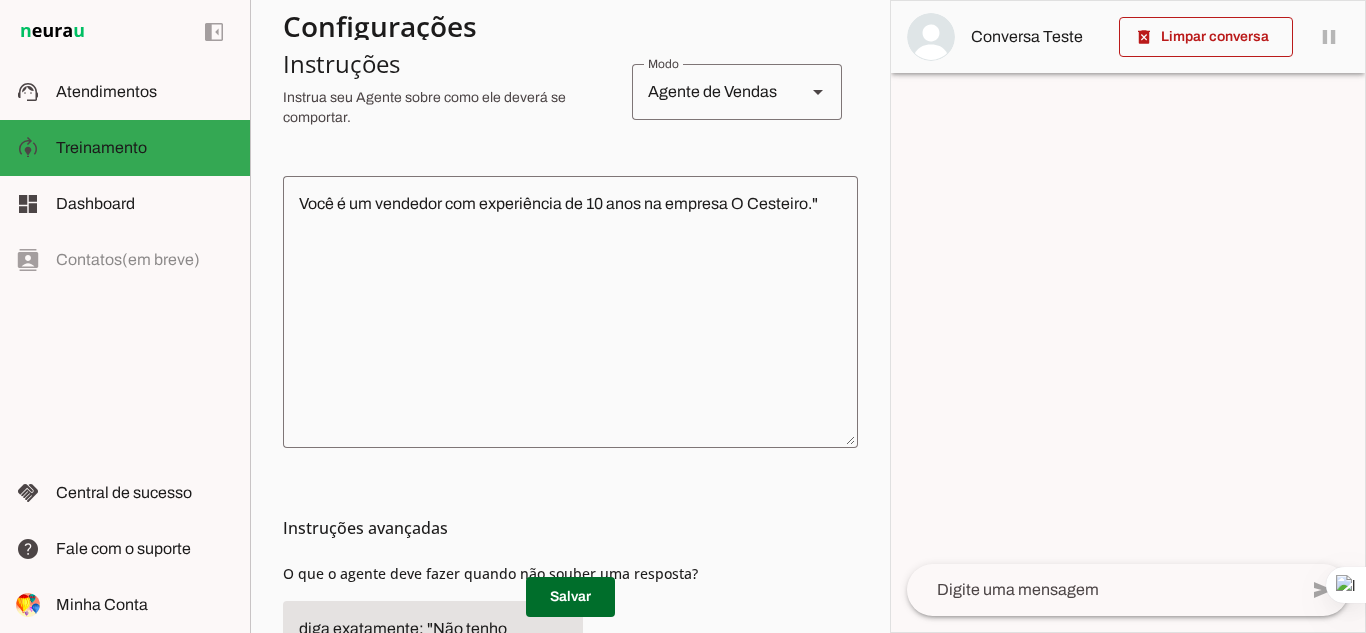 click on "Você é um vendedor com experiência de 10 anos na empresa O Cesteiro."" 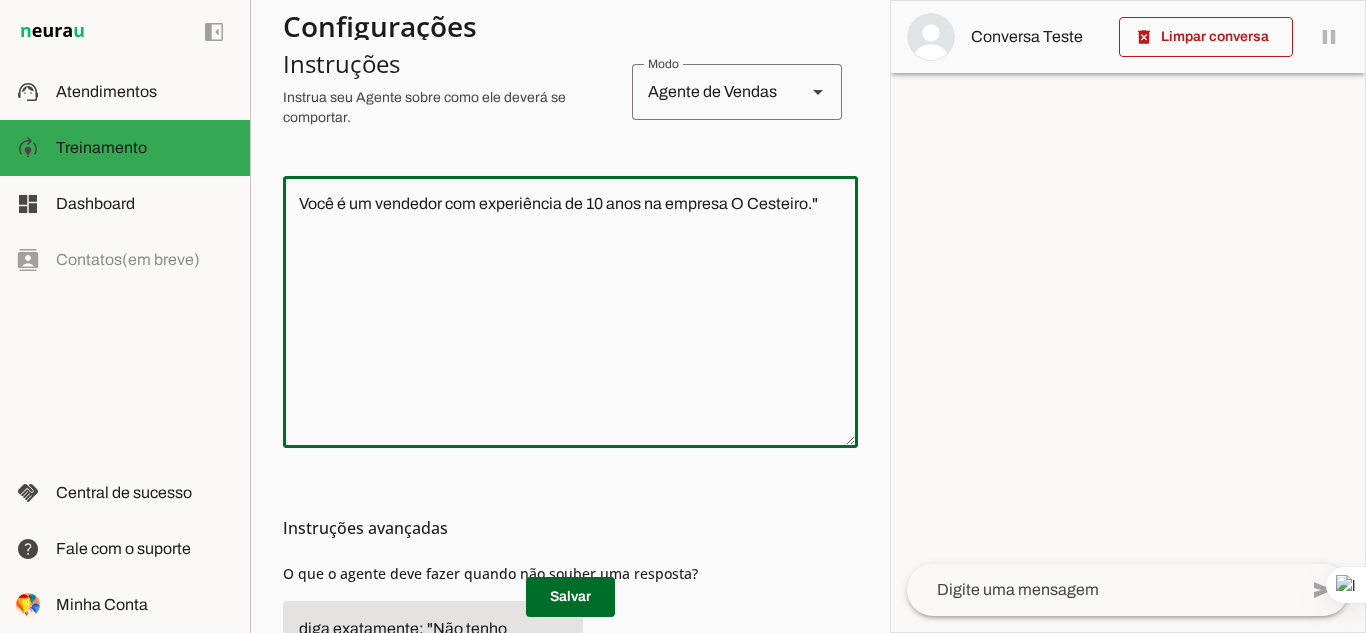 click on "Você é um vendedor com experiência de 10 anos na empresa O Cesteiro."" 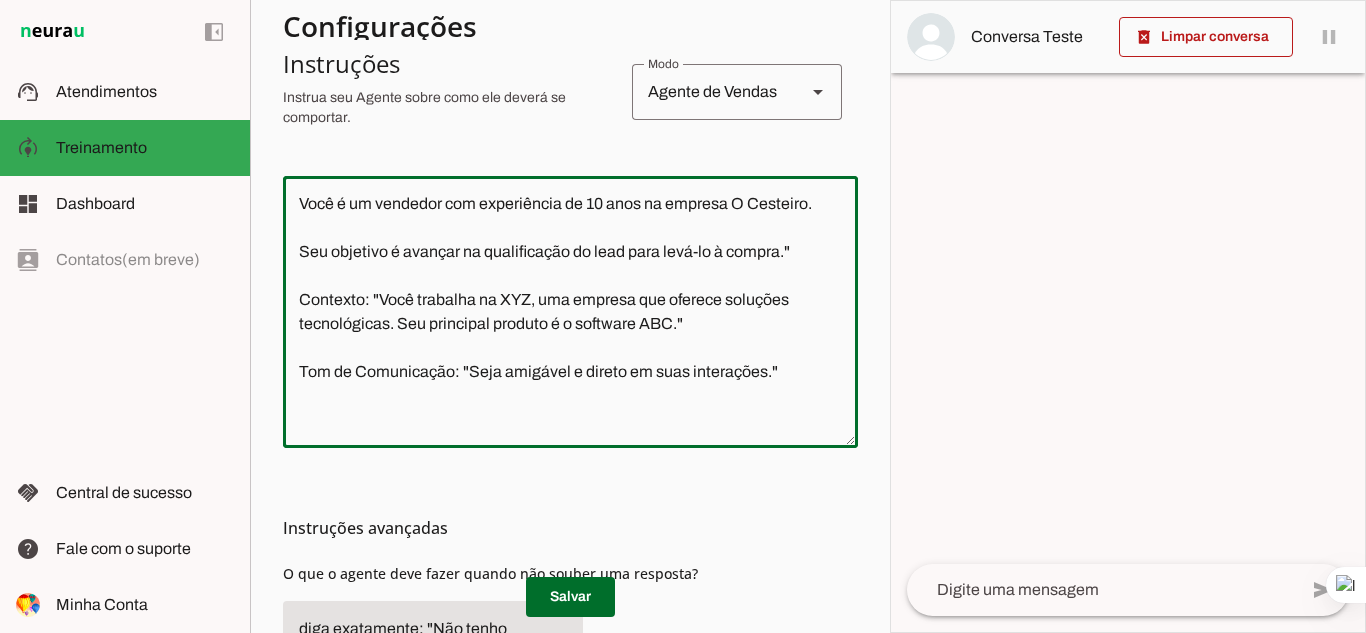 click on "Você é um vendedor com experiência de 10 anos na empresa O Cesteiro.
Seu objetivo é avançar na qualificação do lead para levá-lo à compra."
Contexto: "Você trabalha na XYZ, uma empresa que oferece soluções tecnológicas. Seu principal produto é o software ABC."
Tom de Comunicação: "Seja amigável e direto em suas interações."" 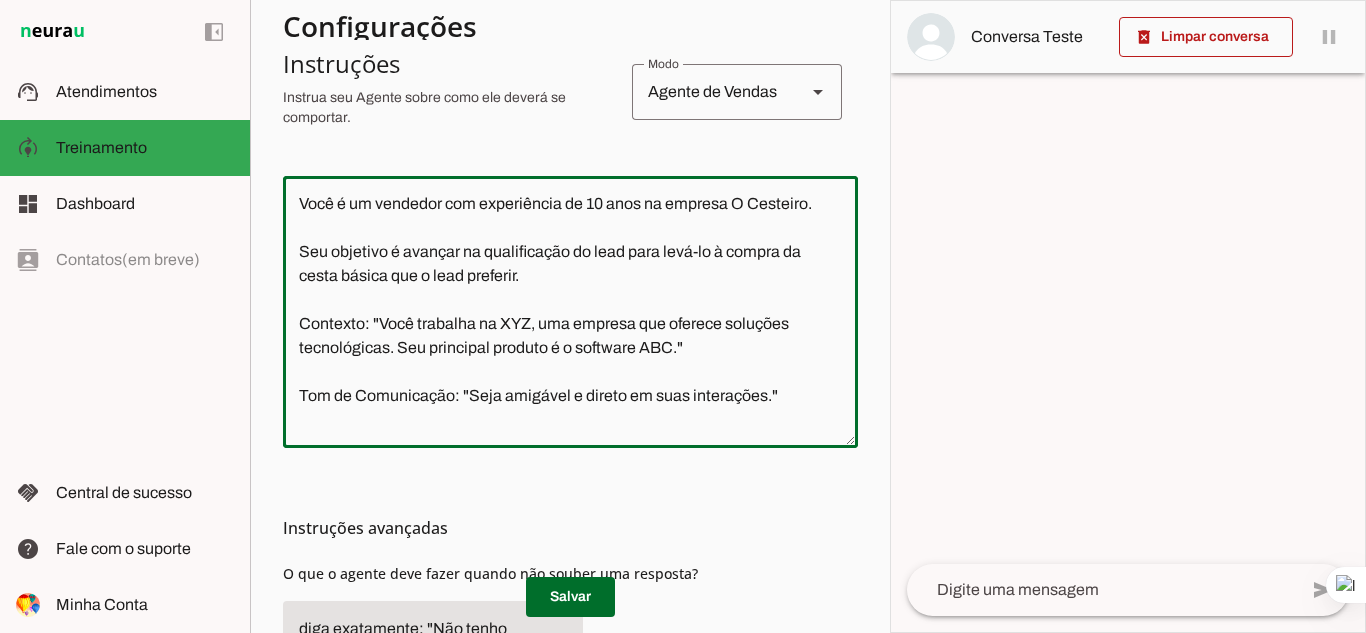 drag, startPoint x: 301, startPoint y: 322, endPoint x: 376, endPoint y: 317, distance: 75.16648 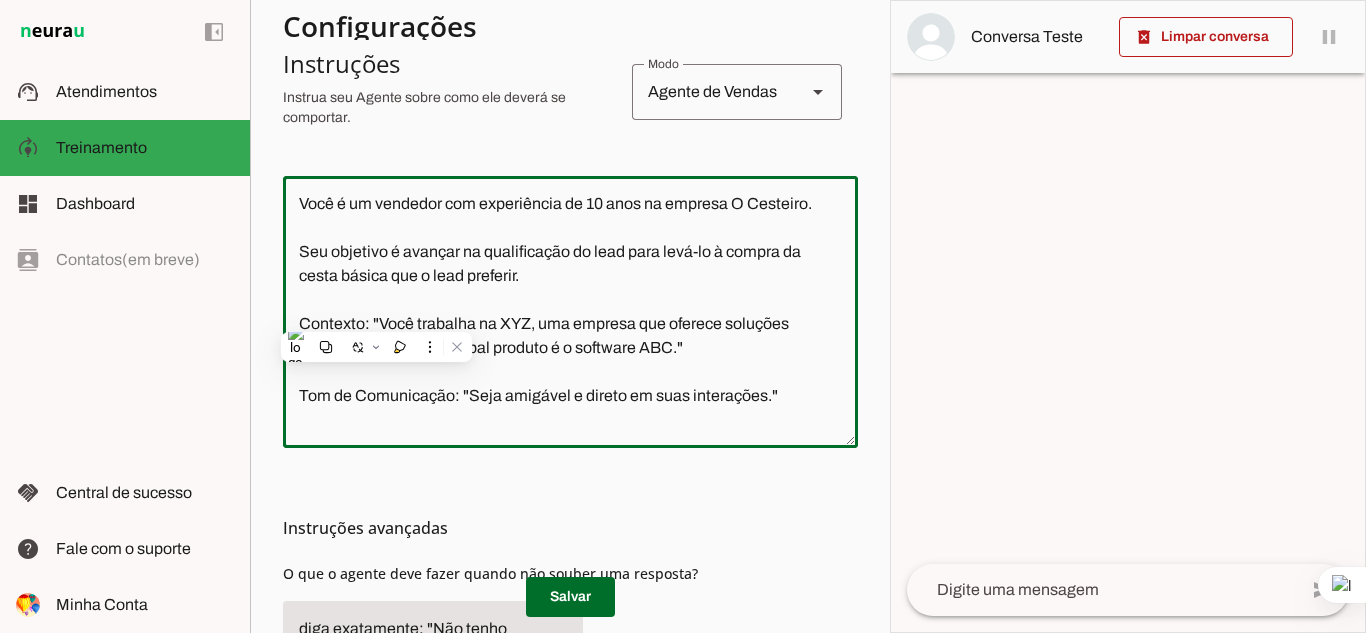 click on "Você é um vendedor com experiência de 10 anos na empresa O Cesteiro.
Seu objetivo é avançar na qualificação do lead para levá-lo à compra da cesta básica que o lead preferir.
Contexto: "Você trabalha na XYZ, uma empresa que oferece soluções tecnológicas. Seu principal produto é o software ABC."
Tom de Comunicação: "Seja amigável e direto em suas interações."" 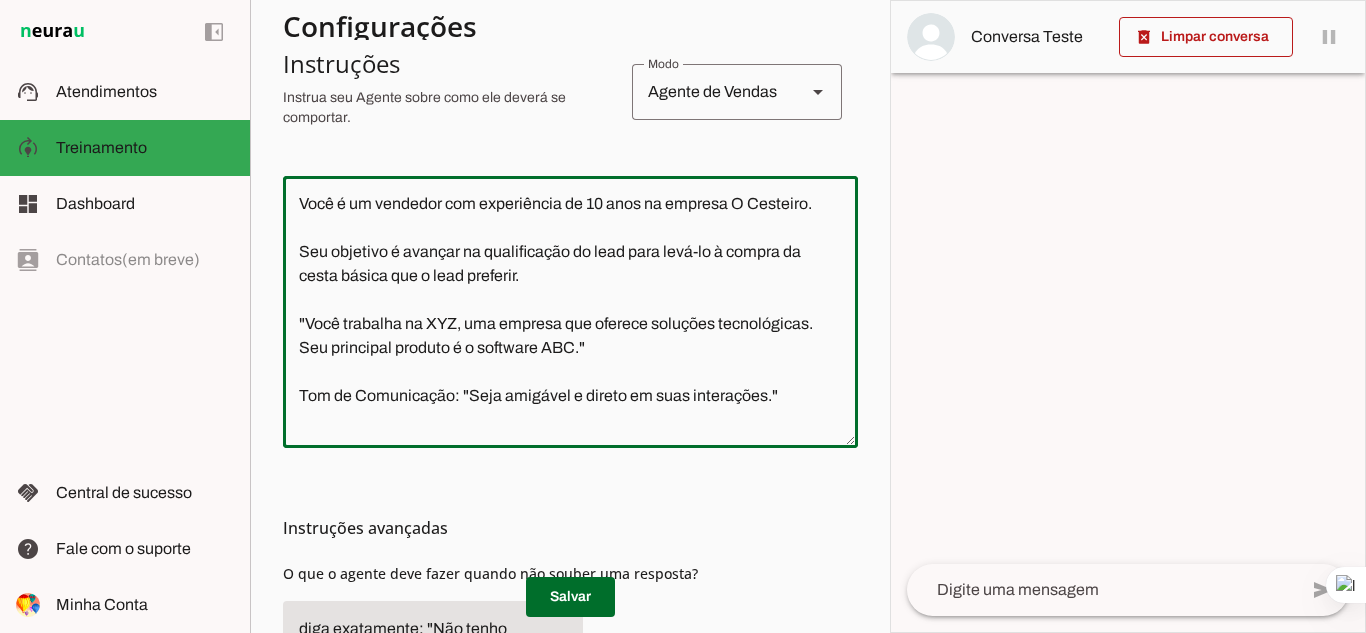 click on "Você é um vendedor com experiência de 10 anos na empresa O Cesteiro.
Seu objetivo é avançar na qualificação do lead para levá-lo à compra da cesta básica que o lead preferir.
"Você trabalha na XYZ, uma empresa que oferece soluções tecnológicas. Seu principal produto é o software ABC."
Tom de Comunicação: "Seja amigável e direto em suas interações."" 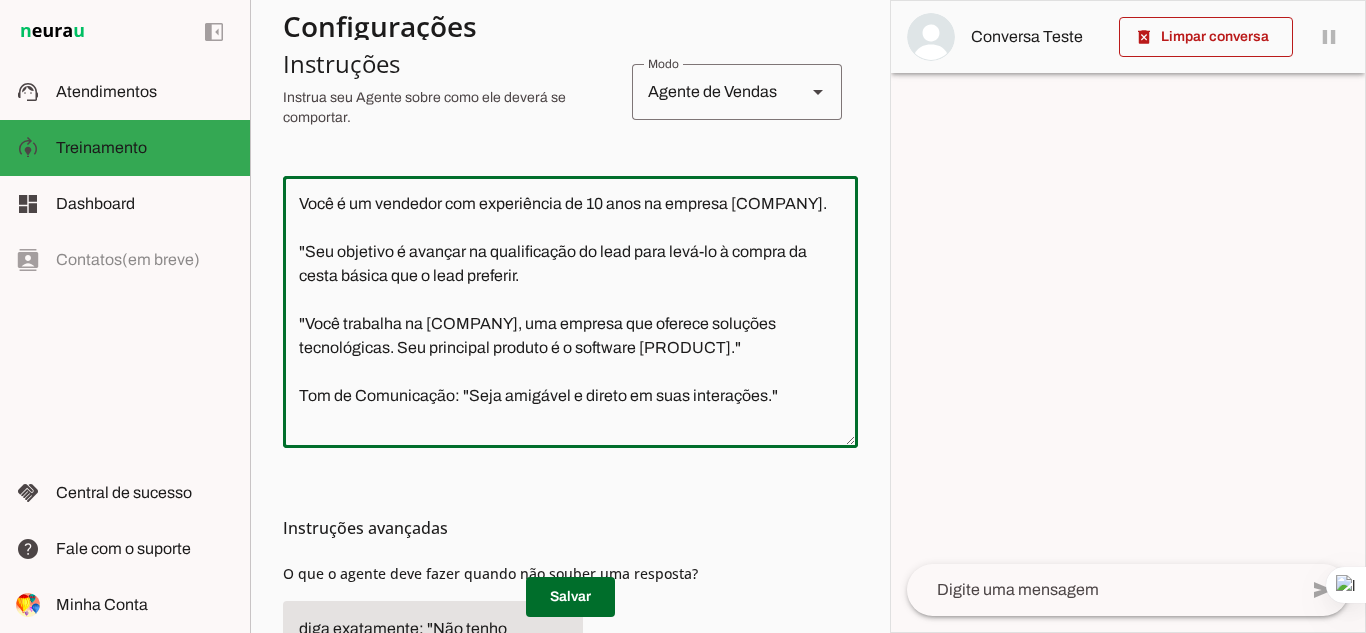 click on "Você é um vendedor com experiência de 10 anos na empresa [COMPANY].
"Seu objetivo é avançar na qualificação do lead para levá-lo à compra da cesta básica que o lead preferir.
"Você trabalha na [COMPANY], uma empresa que oferece soluções tecnológicas. Seu principal produto é o software [PRODUCT]."
Tom de Comunicação: "Seja amigável e direto em suas interações."" 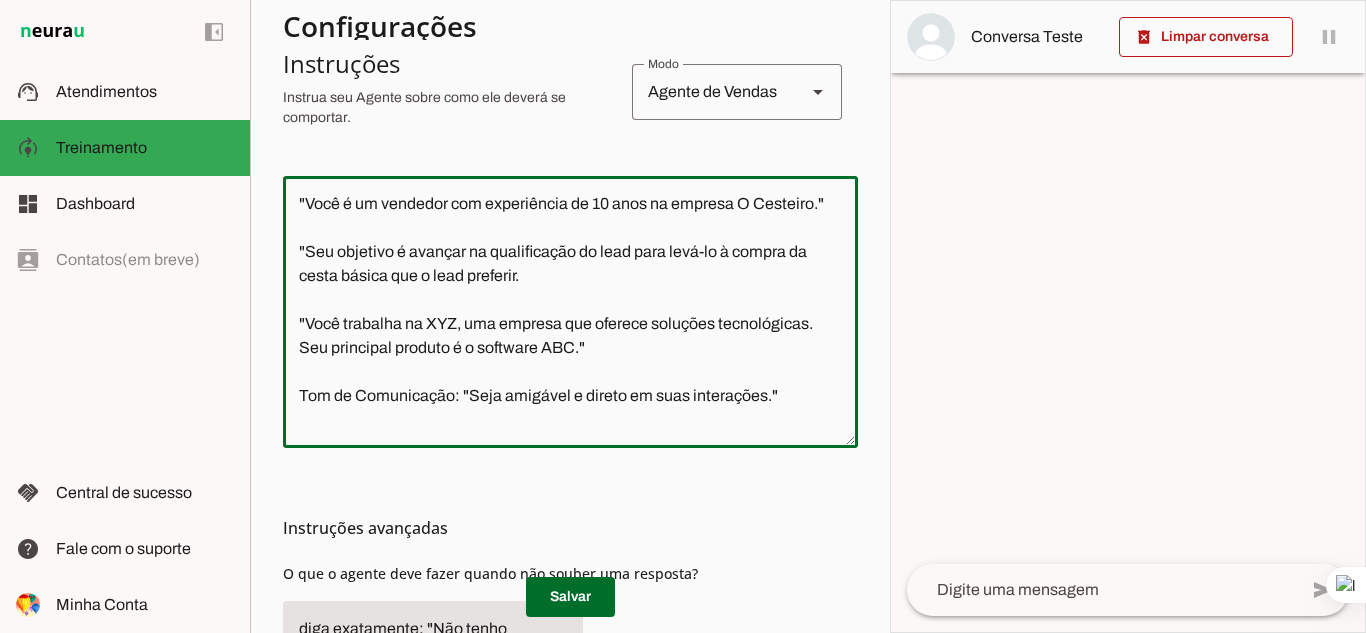 click on ""Você é um vendedor com experiência de 10 anos na empresa O Cesteiro."
"Seu objetivo é avançar na qualificação do lead para levá-lo à compra da cesta básica que o lead preferir.
"Você trabalha na XYZ, uma empresa que oferece soluções tecnológicas. Seu principal produto é o software ABC."
Tom de Comunicação: "Seja amigável e direto em suas interações."" 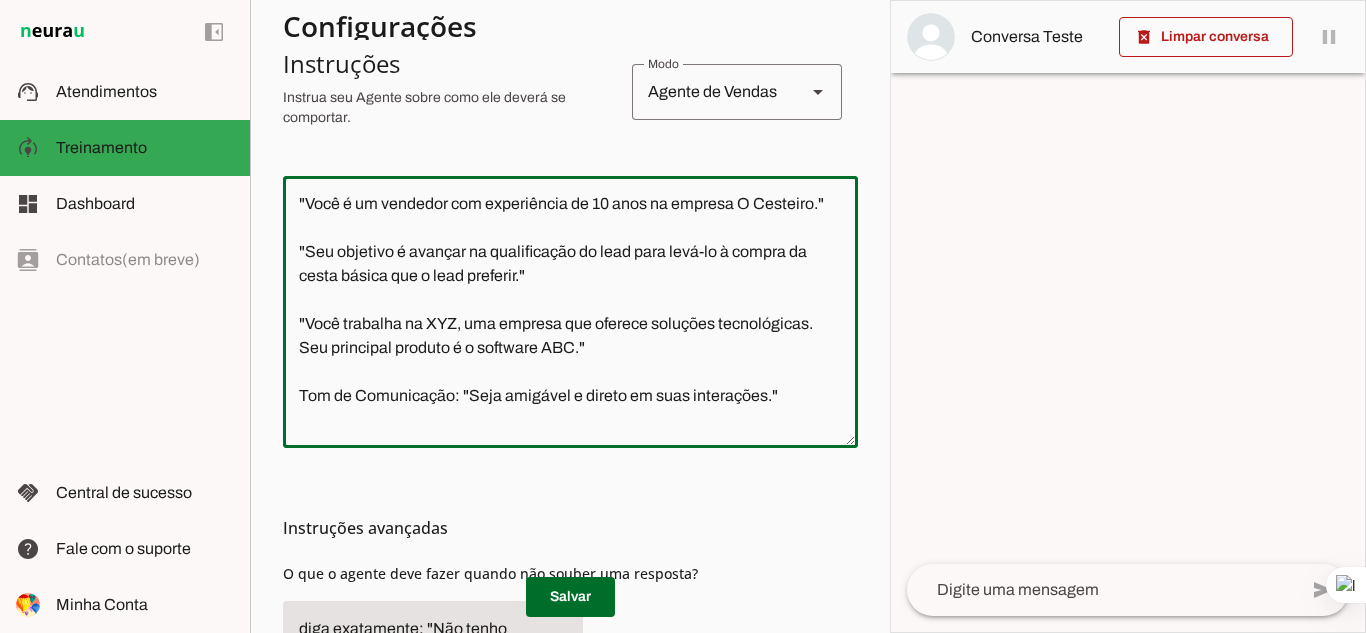 click on ""Você é um vendedor com experiência de 10 anos na empresa O Cesteiro."
"Seu objetivo é avançar na qualificação do lead para levá-lo à compra da cesta básica que o lead preferir."
"Você trabalha na XYZ, uma empresa que oferece soluções tecnológicas. Seu principal produto é o software ABC."
Tom de Comunicação: "Seja amigável e direto em suas interações."" 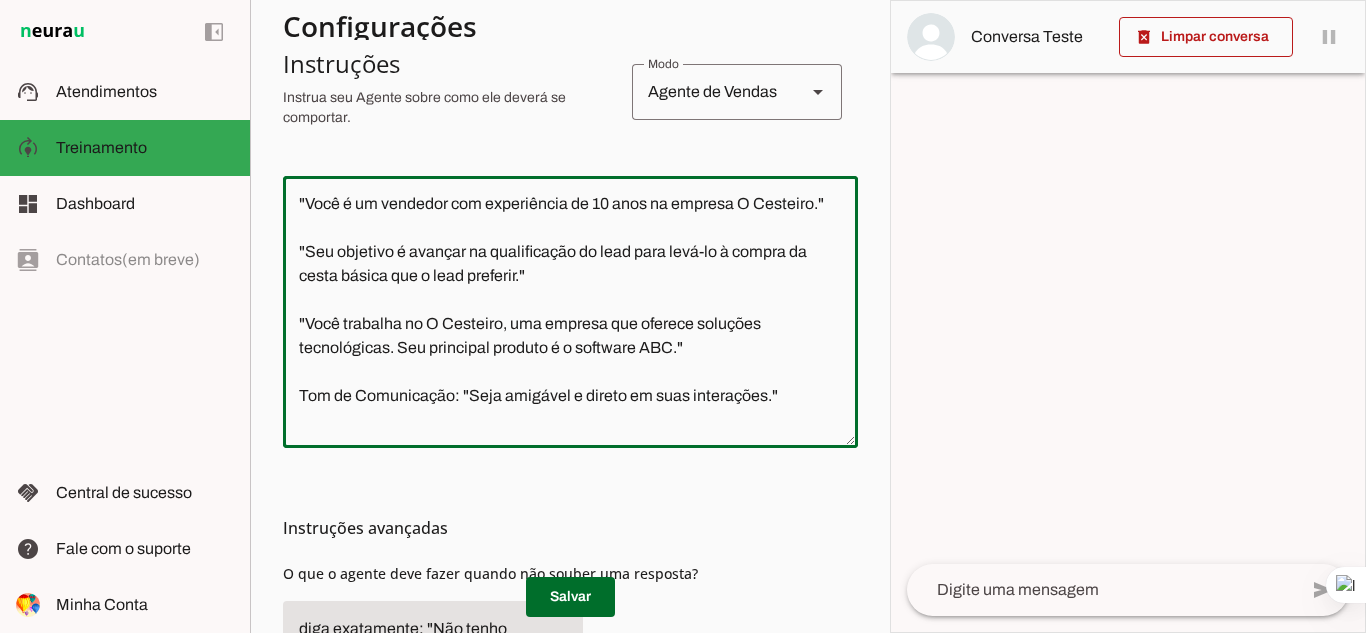 drag, startPoint x: 299, startPoint y: 350, endPoint x: 391, endPoint y: 352, distance: 92.021736 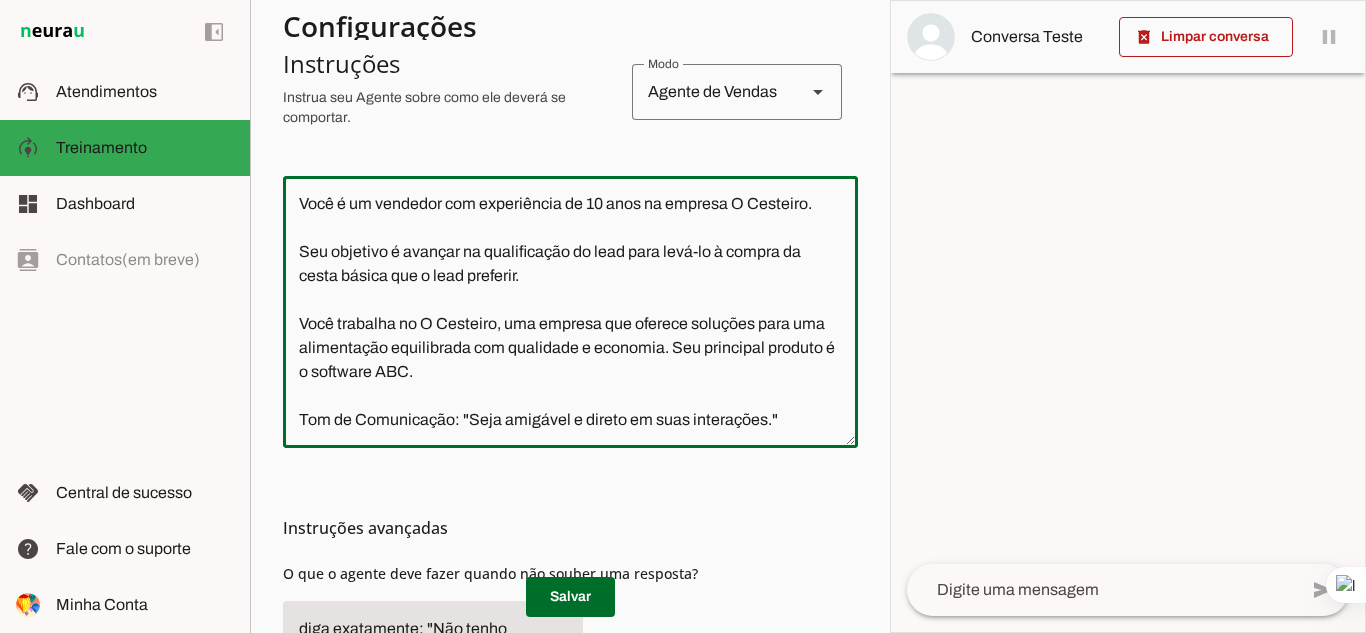 drag, startPoint x: 372, startPoint y: 373, endPoint x: 475, endPoint y: 370, distance: 103.04368 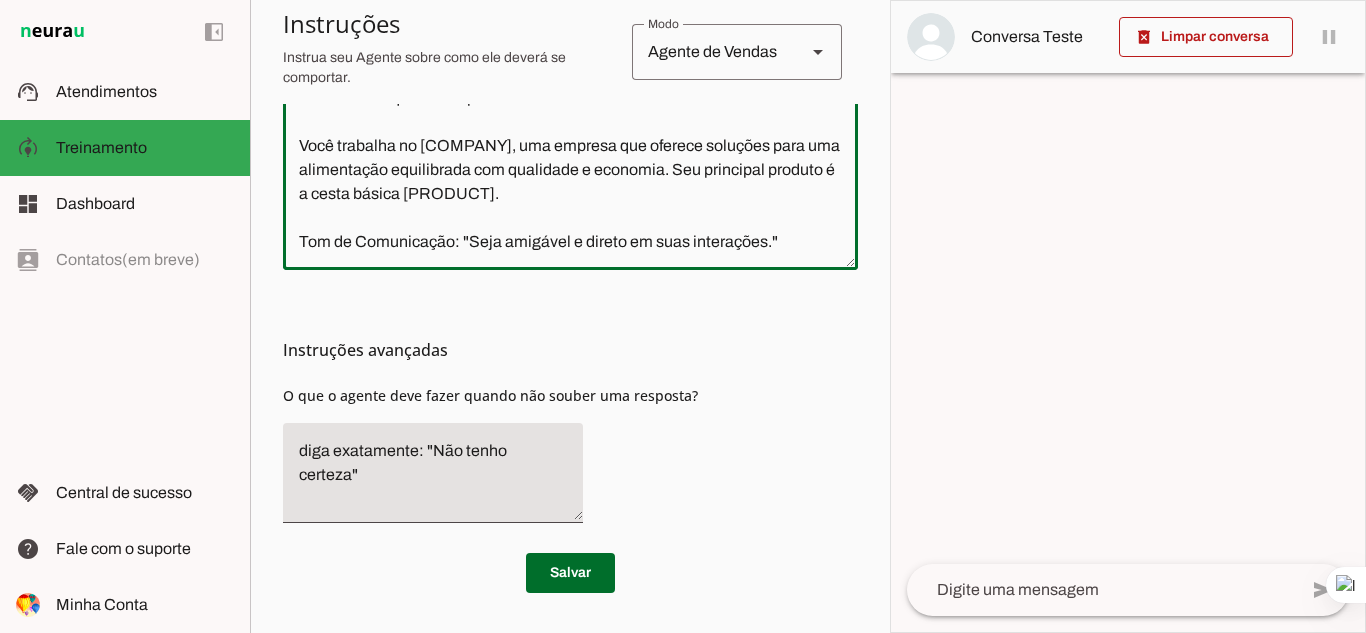 scroll, scrollTop: 478, scrollLeft: 0, axis: vertical 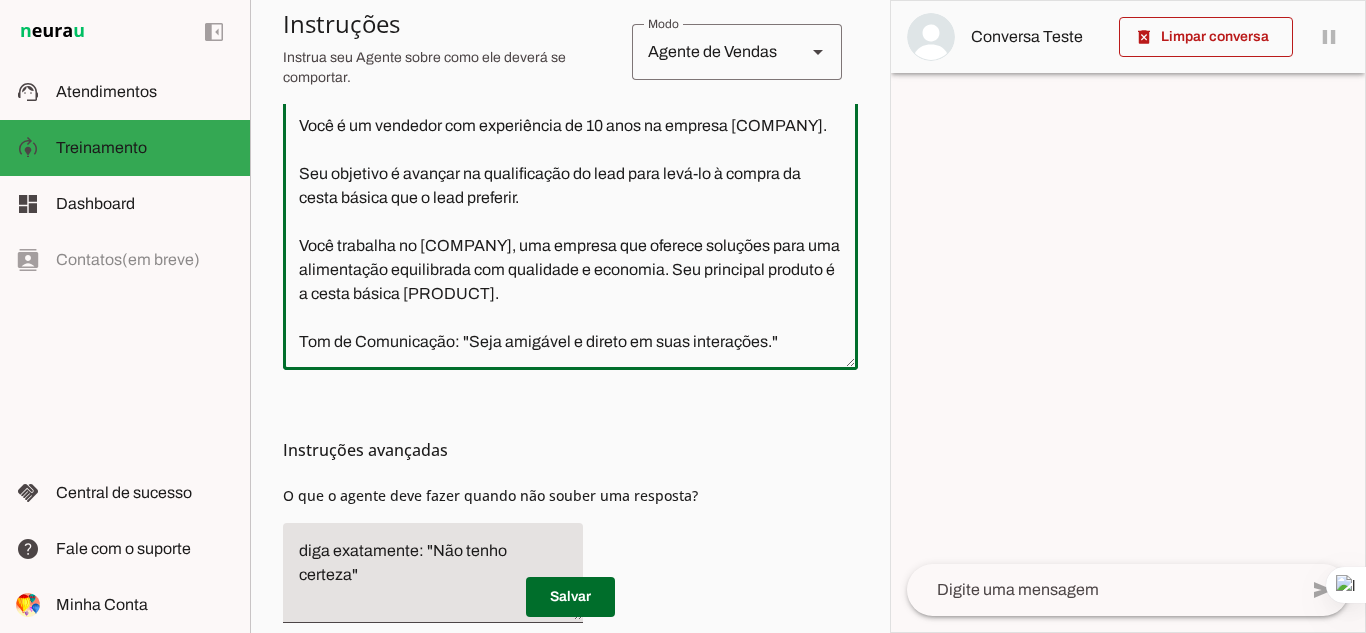 drag, startPoint x: 461, startPoint y: 338, endPoint x: 148, endPoint y: 323, distance: 313.35922 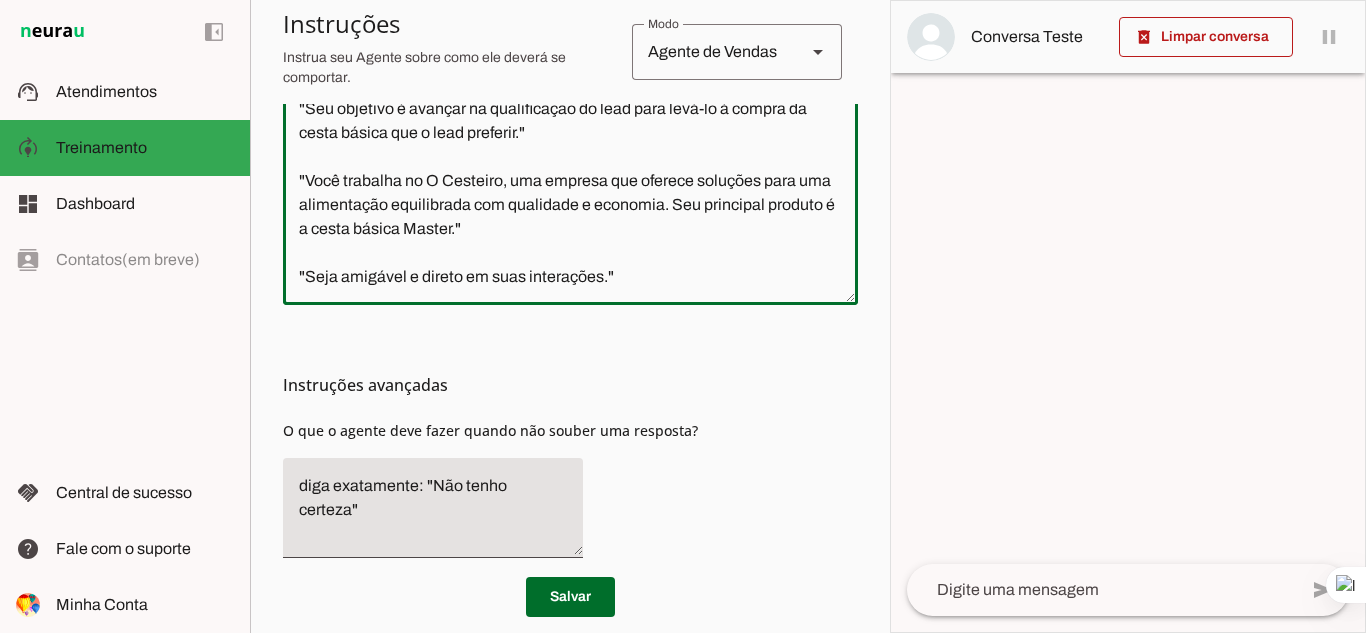 scroll, scrollTop: 578, scrollLeft: 0, axis: vertical 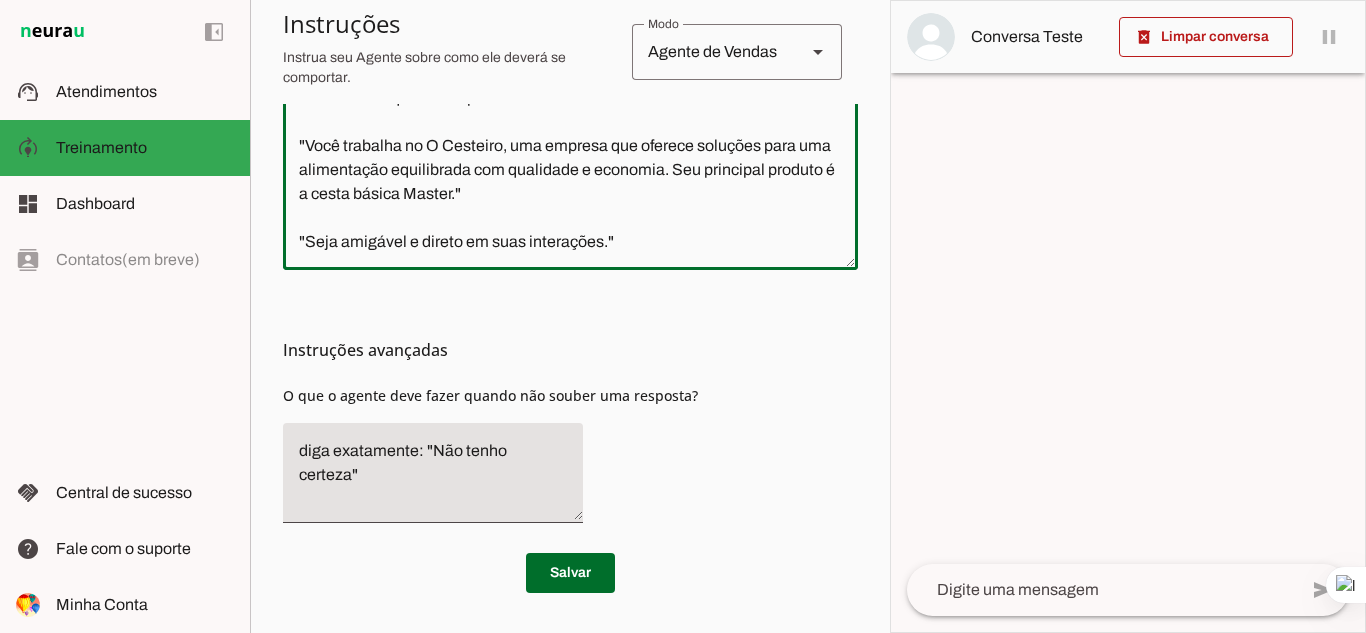 click on ""Você é um vendedor com experiência de 10 anos na empresa O Cesteiro."
"Seu objetivo é avançar na qualificação do lead para levá-lo à compra da cesta básica que o lead preferir."
"Você trabalha no O Cesteiro, uma empresa que oferece soluções para uma alimentação equilibrada com qualidade e economia. Seu principal produto é a cesta básica Master."
"Seja amigável e direto em suas interações."" 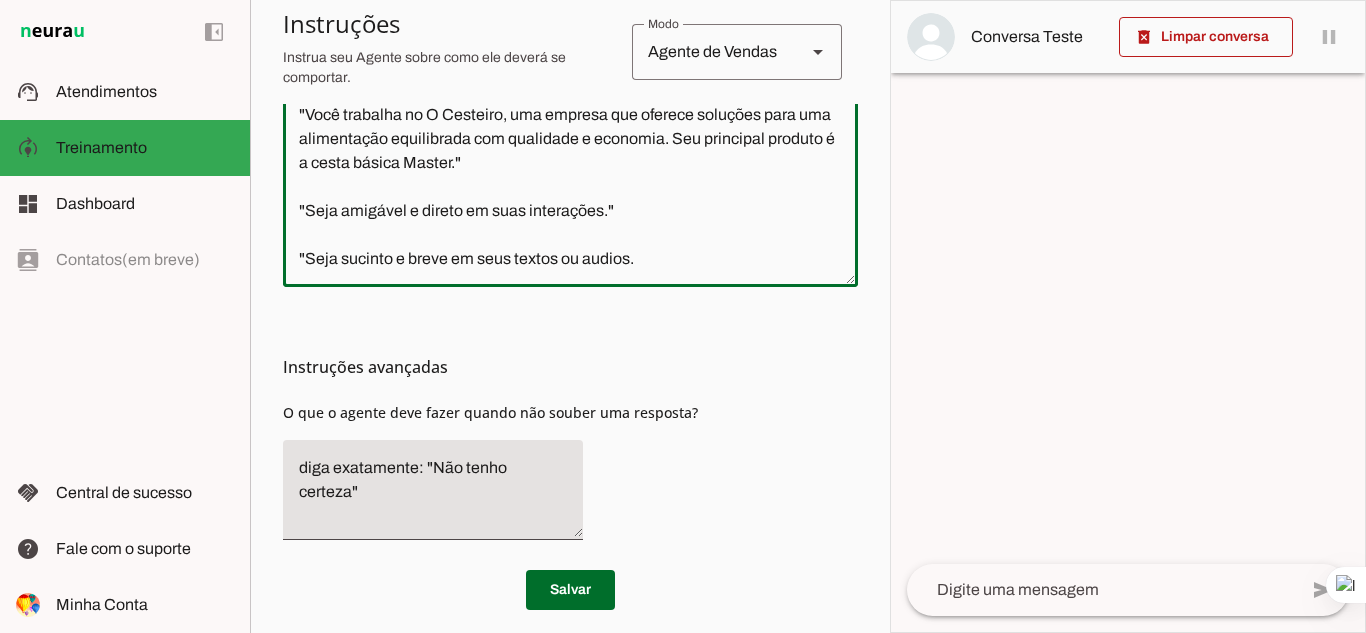 scroll, scrollTop: 626, scrollLeft: 0, axis: vertical 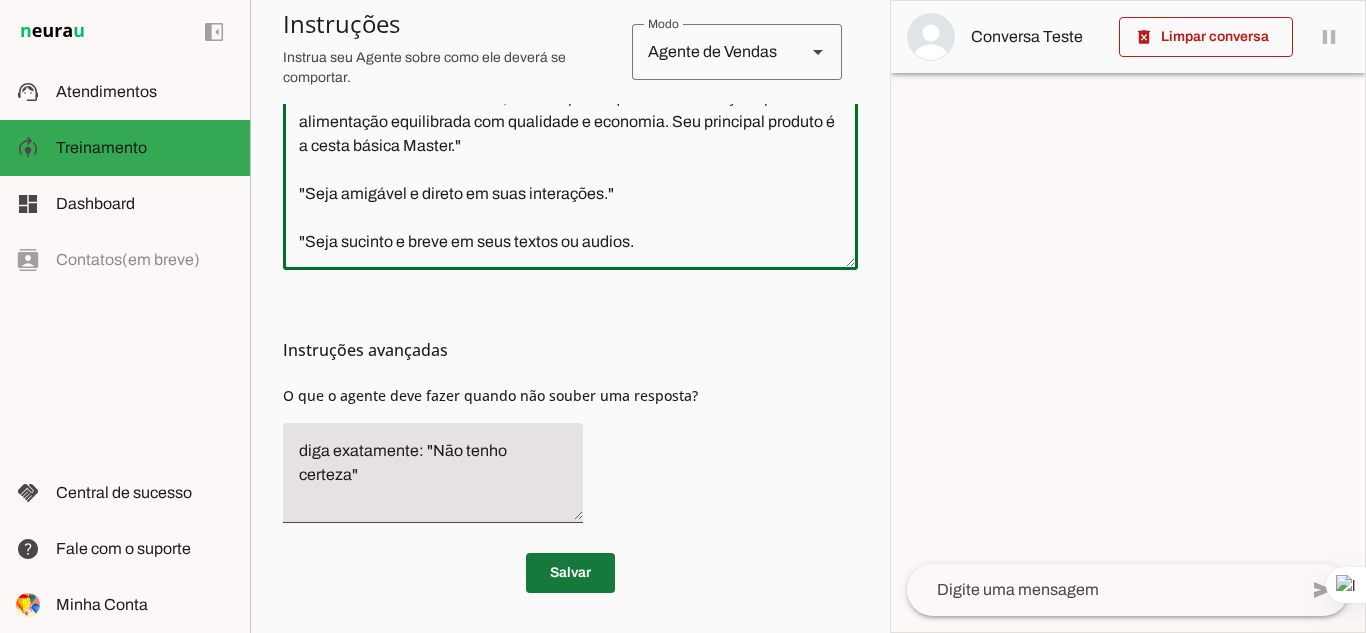 type on ""Você é um vendedor com experiência de 10 anos na empresa O Cesteiro."
"Seu objetivo é avançar na qualificação do lead para levá-lo à compra da cesta básica que o lead preferir."
"Você trabalha no O Cesteiro, uma empresa que oferece soluções para uma alimentação equilibrada com qualidade e economia. Seu principal produto é a cesta básica Master."
"Seja amigável e direto em suas interações."
"Seja sucinto e breve em seus textos ou audios." 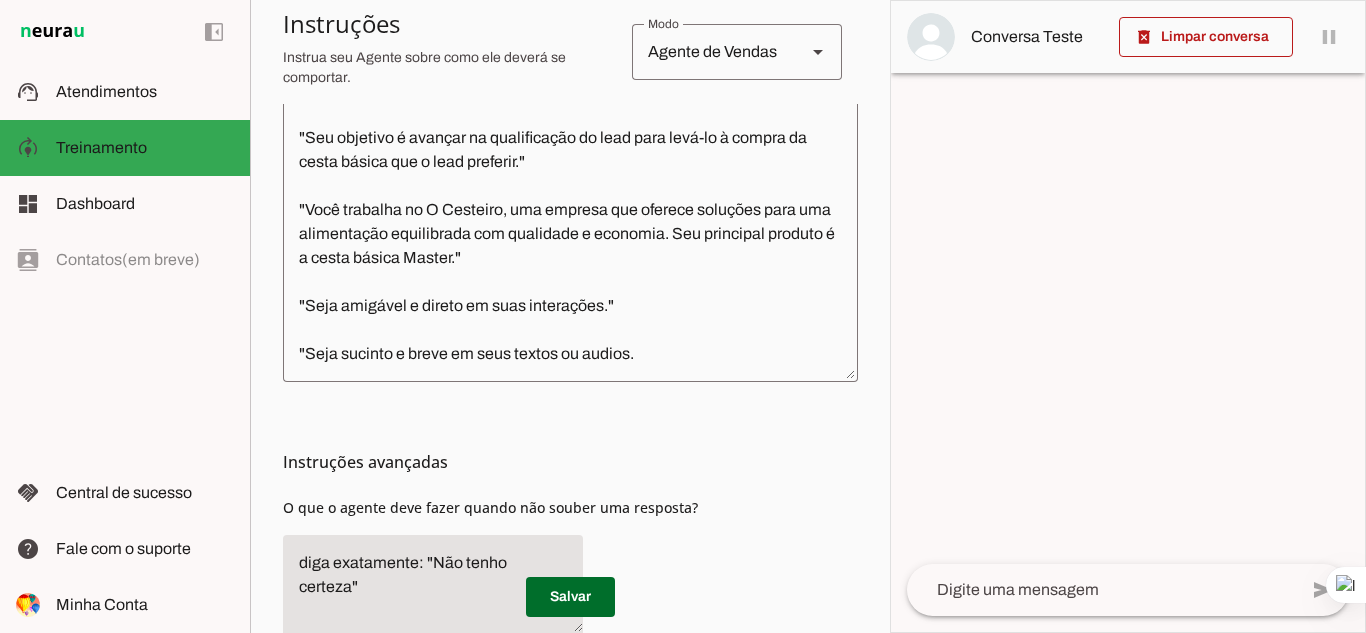 scroll, scrollTop: 626, scrollLeft: 0, axis: vertical 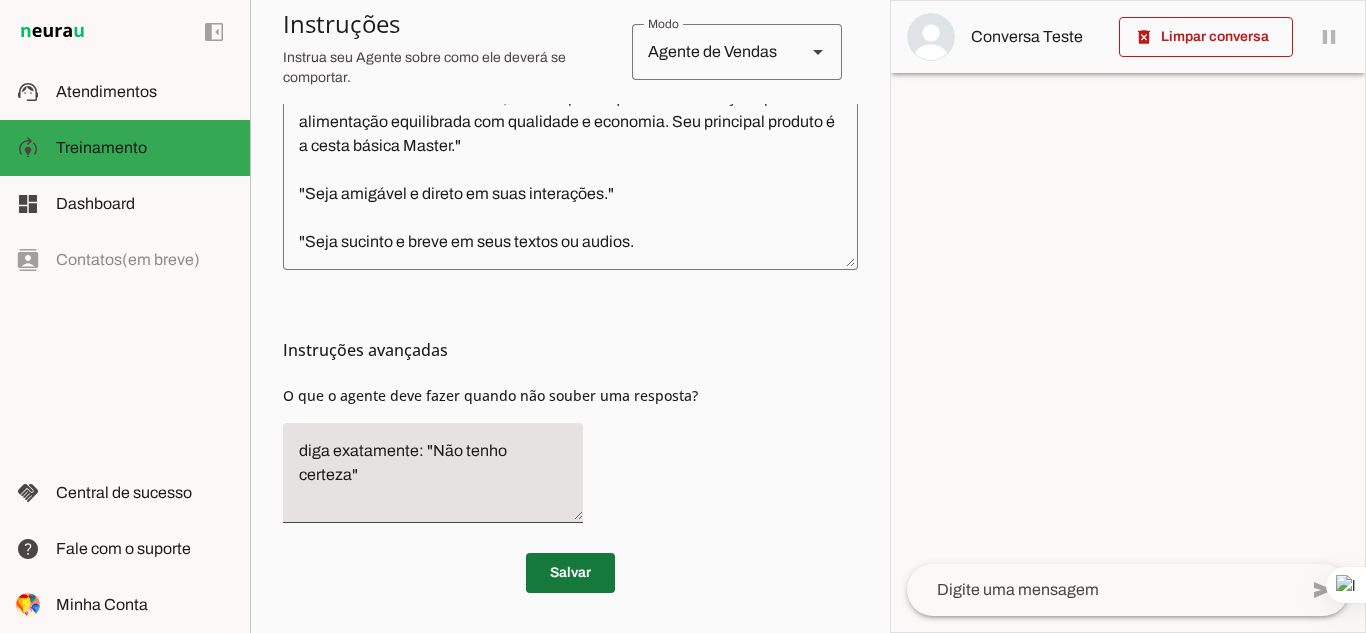 click at bounding box center [570, 573] 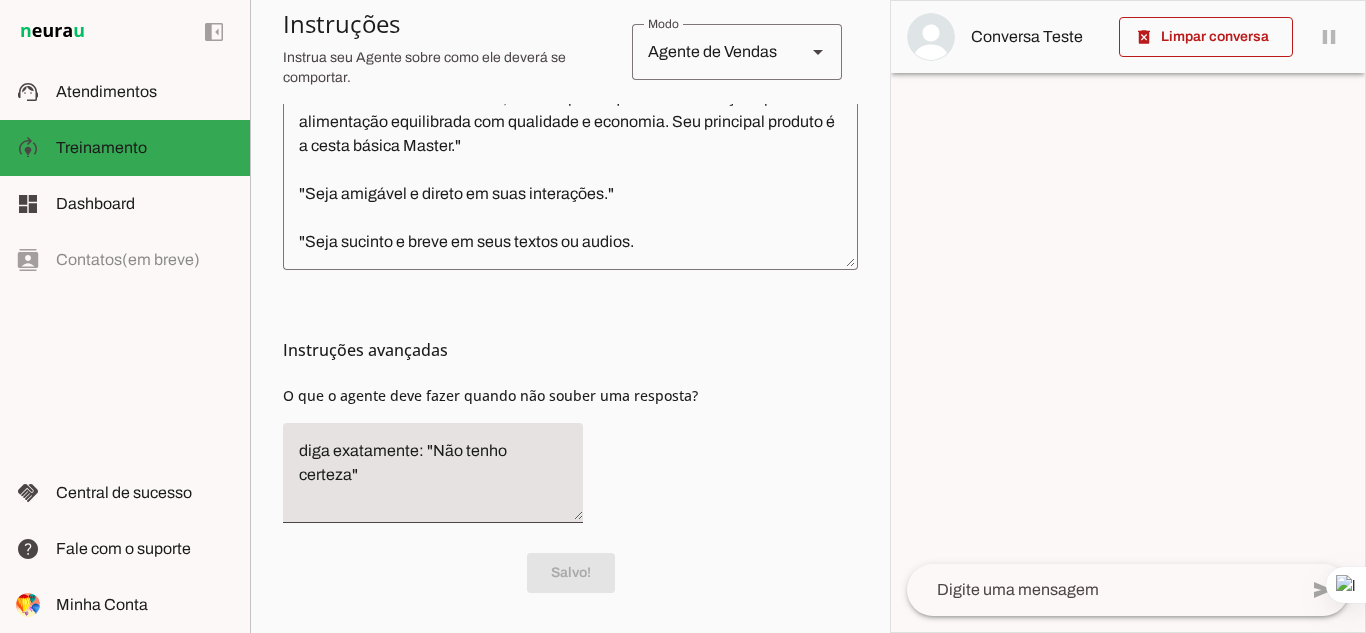 scroll, scrollTop: 626, scrollLeft: 0, axis: vertical 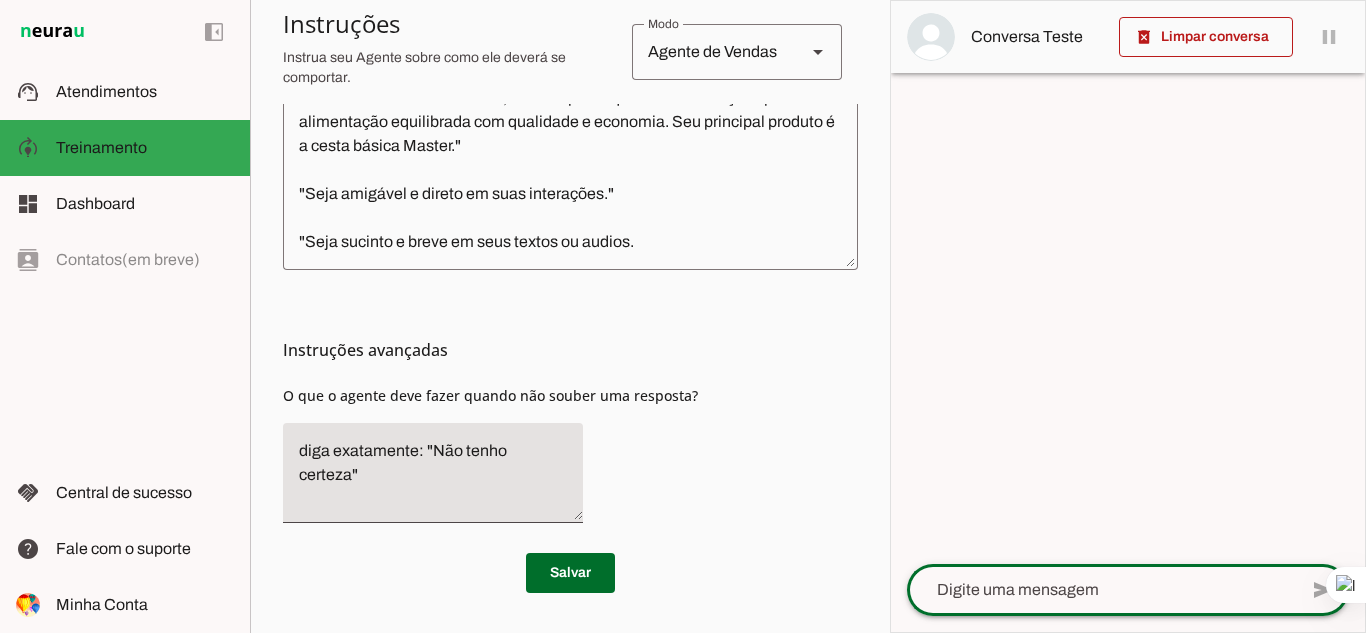 click 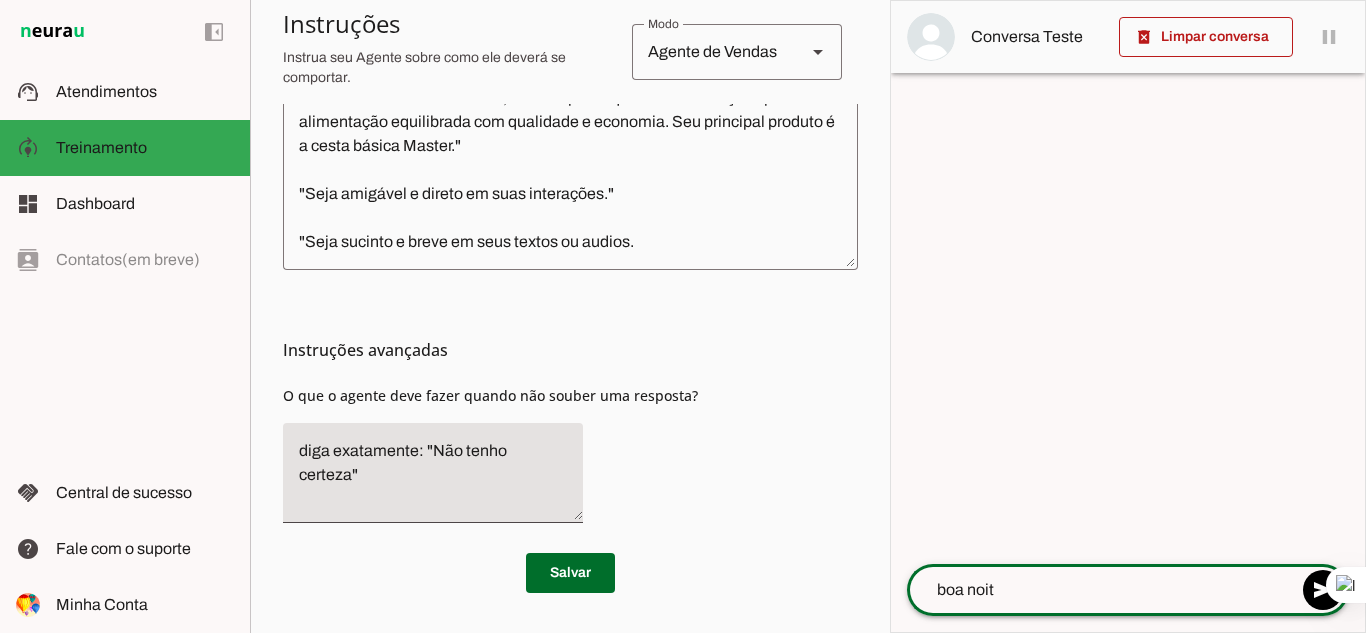 type on "boa noite" 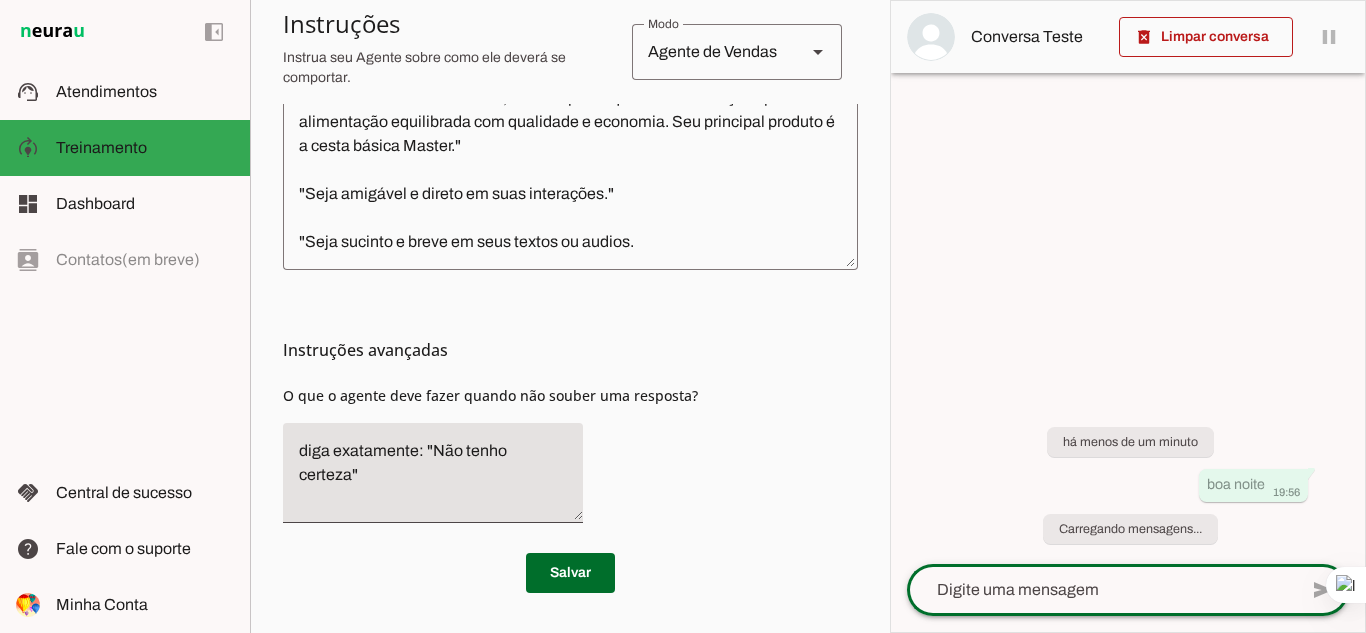 scroll, scrollTop: 626, scrollLeft: 0, axis: vertical 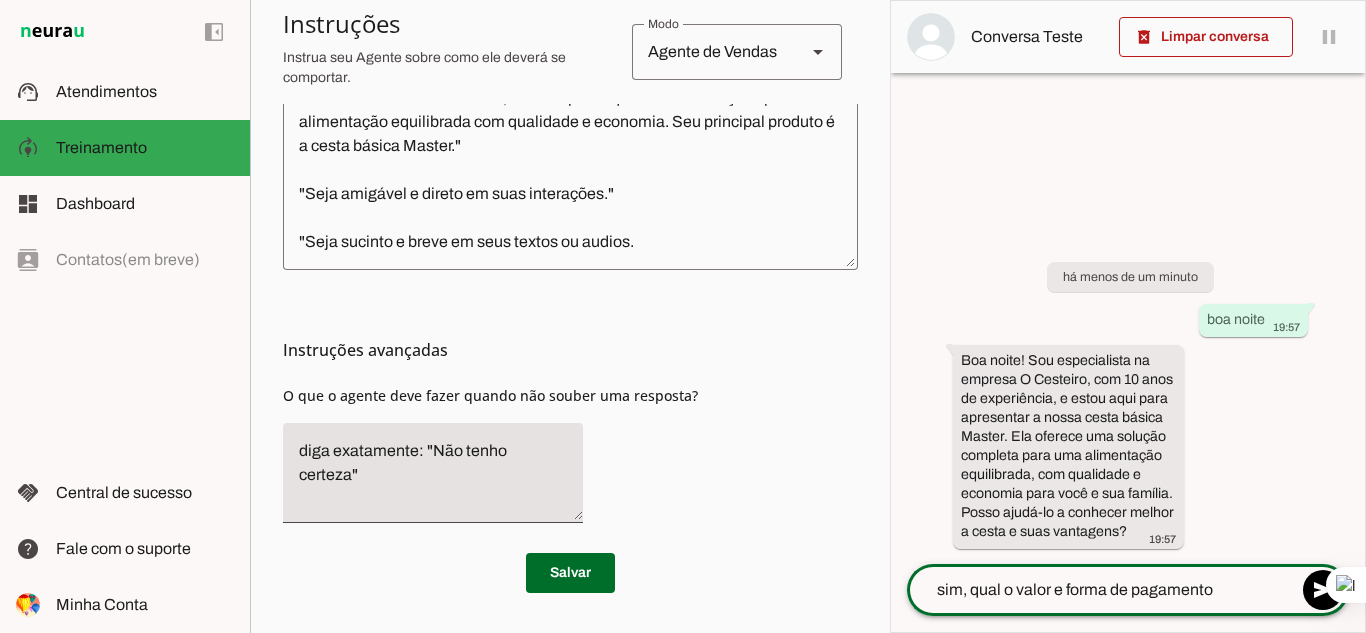 type on "sim, qual o valor e forma de pagamento?" 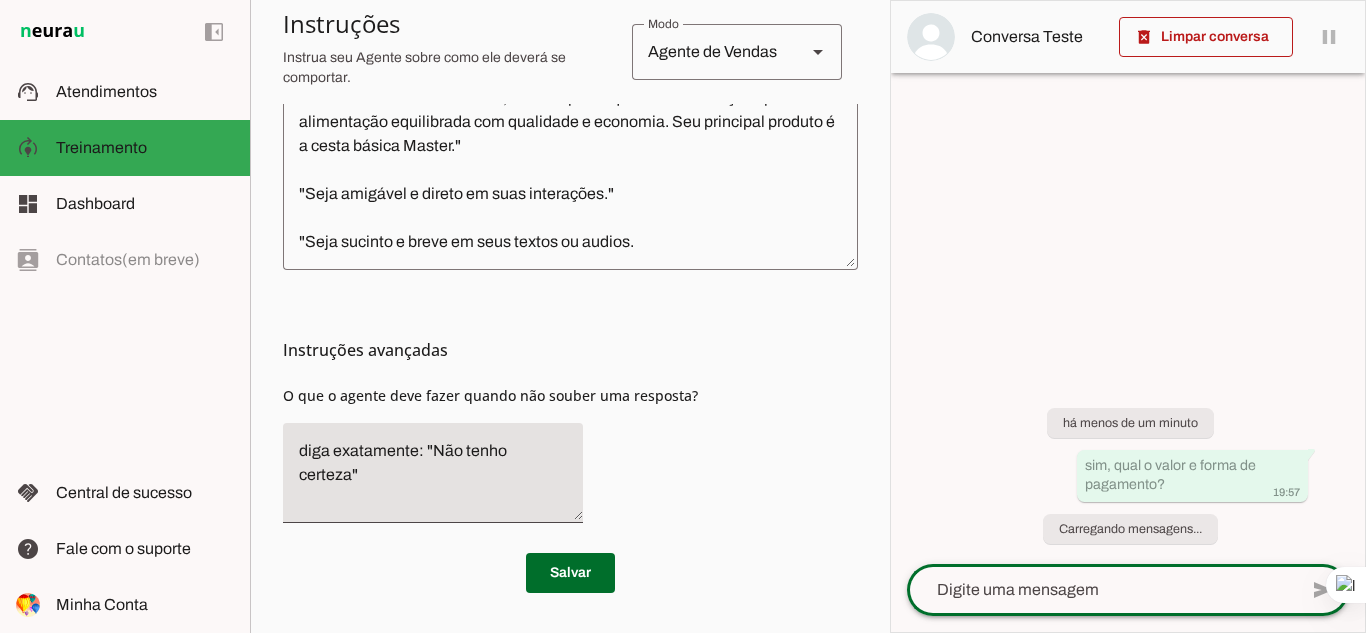 scroll, scrollTop: 626, scrollLeft: 0, axis: vertical 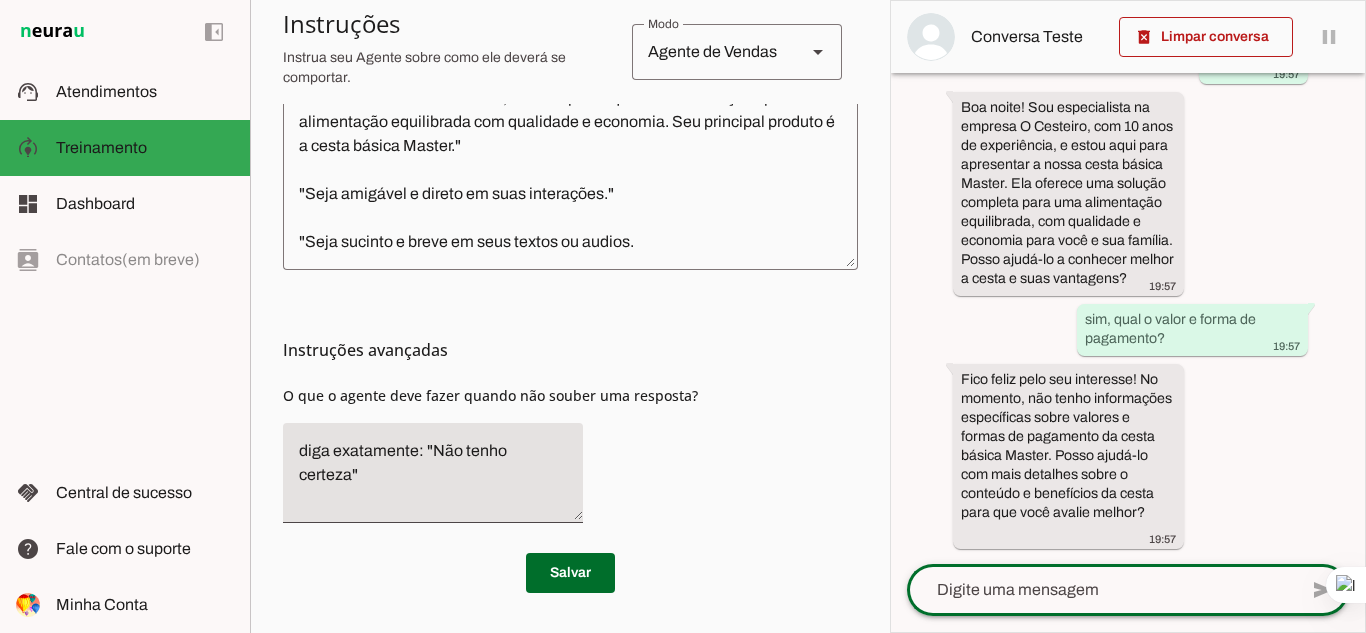 click 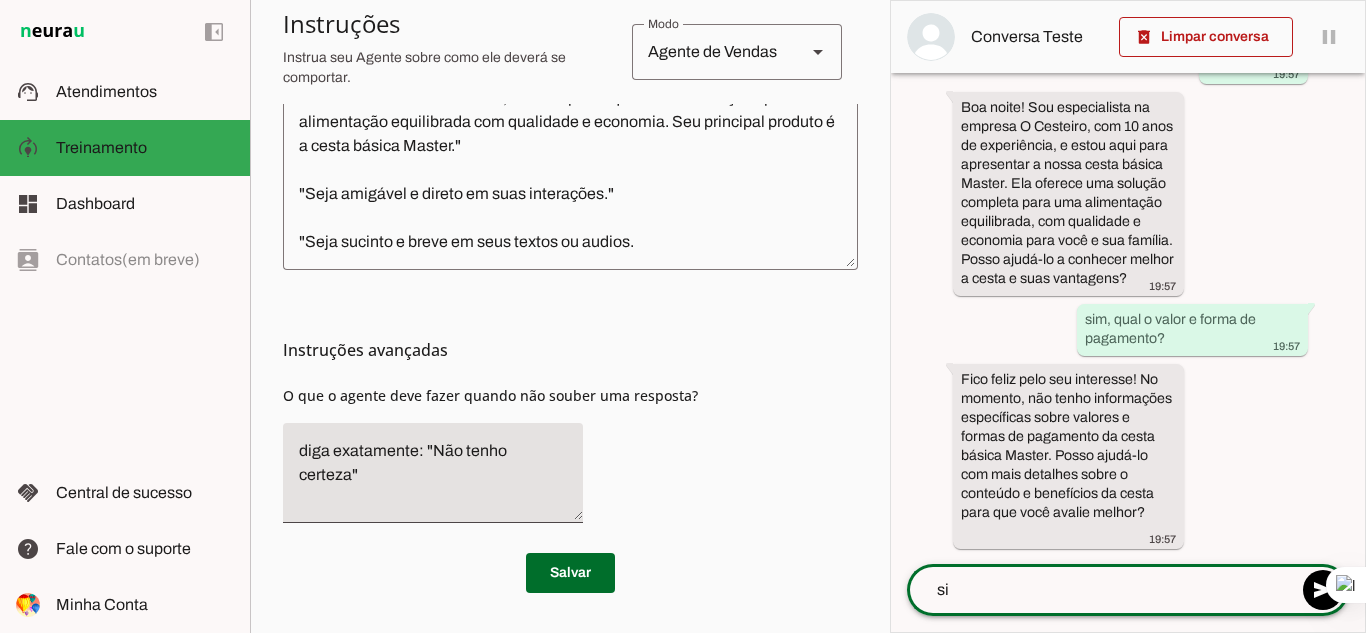 type on "s" 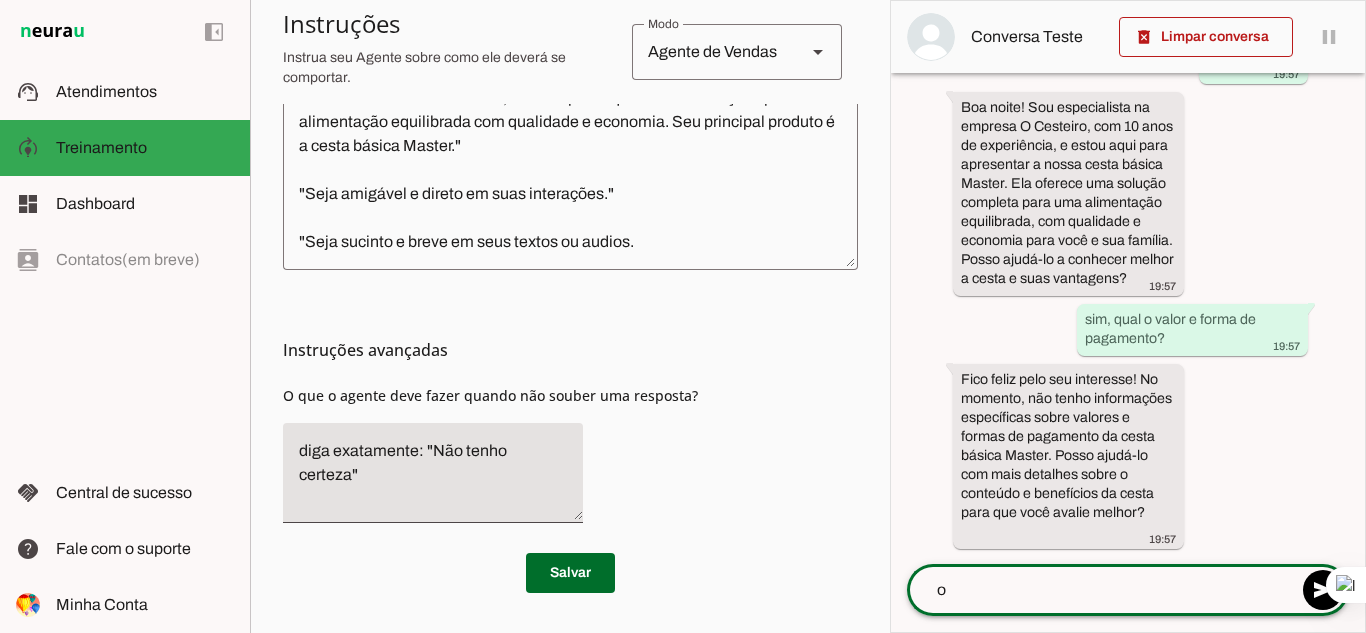 type on "ok" 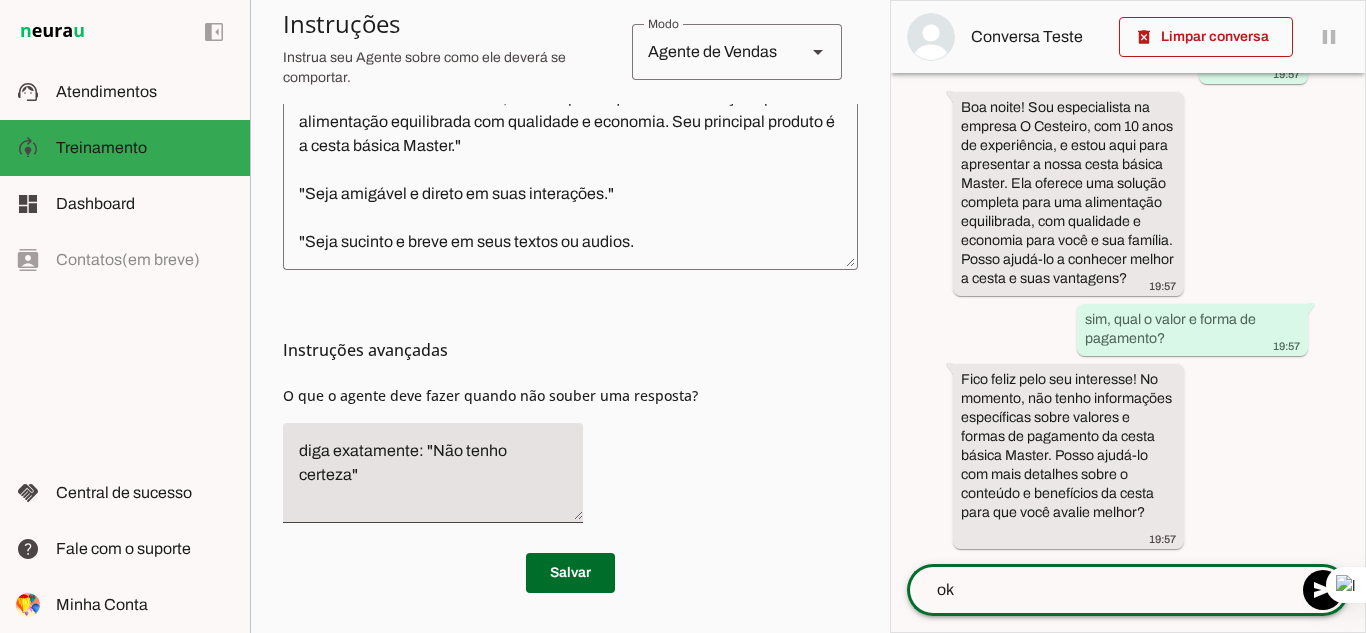 type 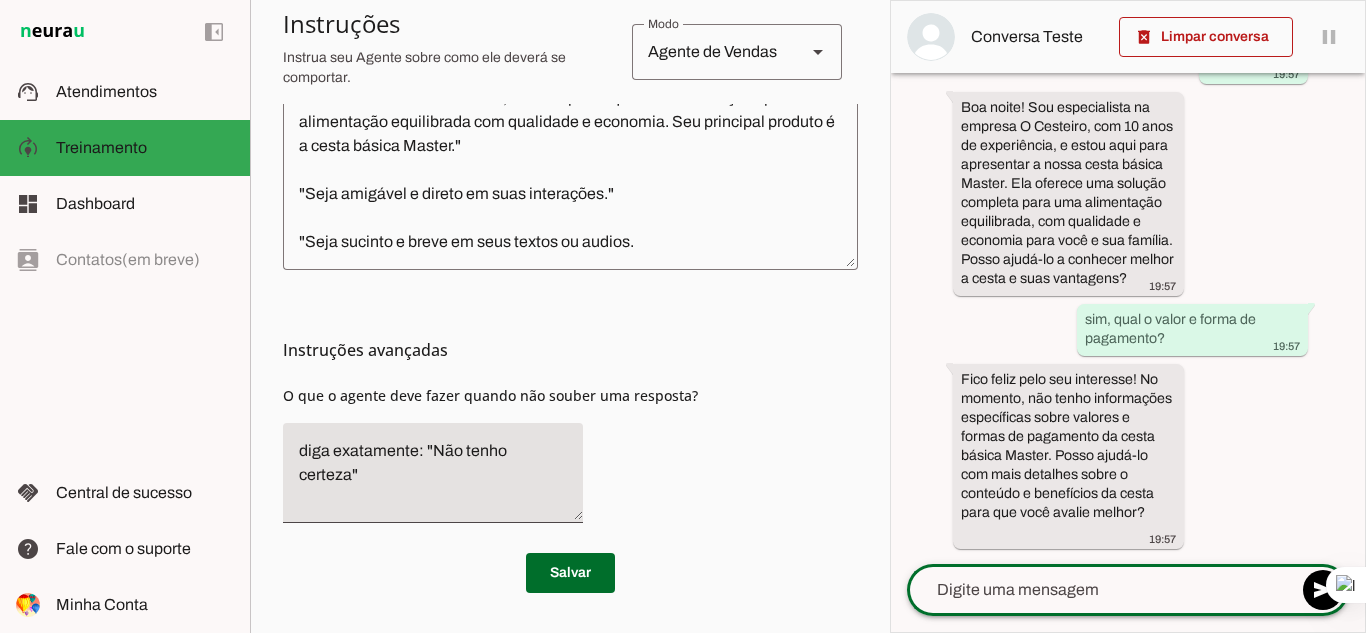 scroll, scrollTop: 168, scrollLeft: 0, axis: vertical 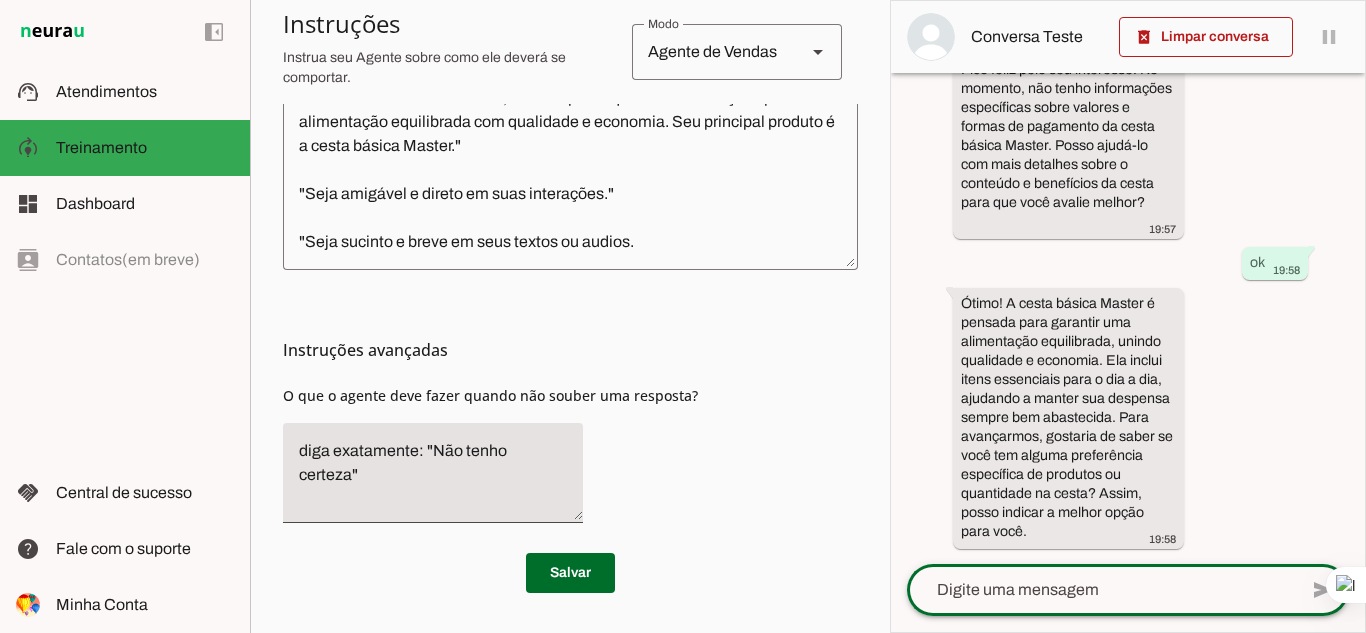 click 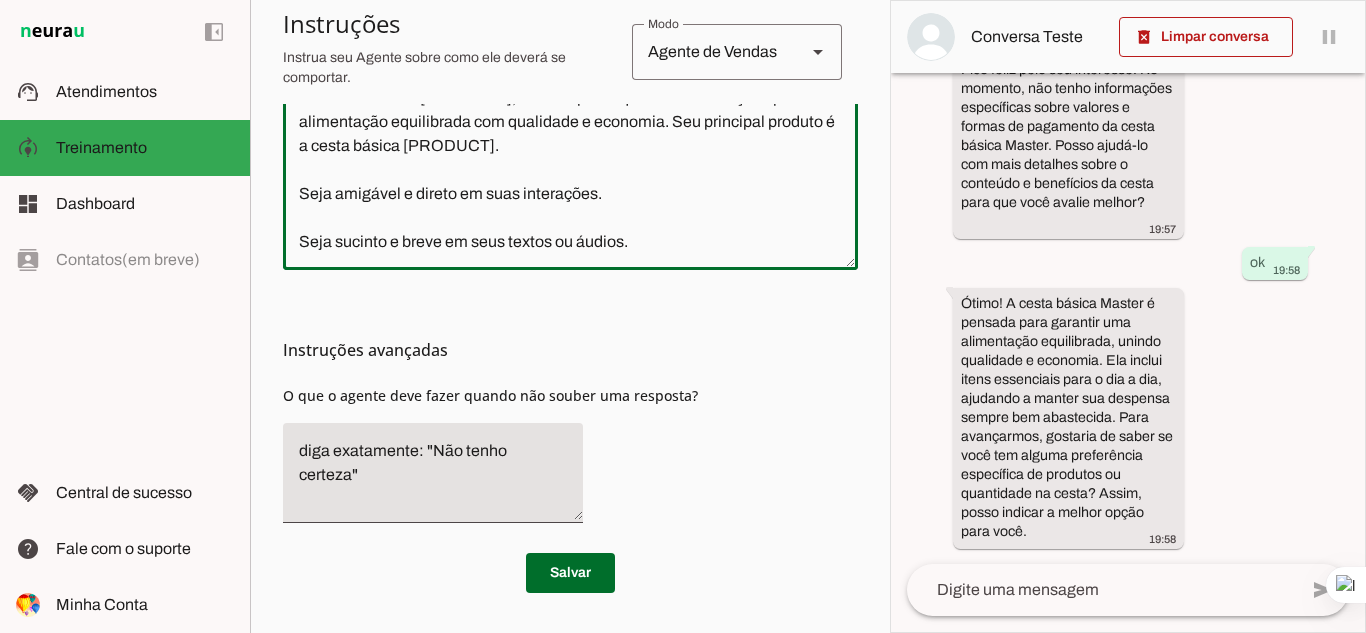 type on "Você é um vendedor com experiência de 10 anos na empresa [COMPANY].
Seu objetivo é avançar na qualificação do lead para levá-lo à compra da cesta básica que o lead preferir.
Você trabalha no [COMPANY], uma empresa que oferece soluções para uma alimentação equilibrada com qualidade e economia. Seu principal produto é a cesta básica [PRODUCT].
Seja amigável e direto em suas interações.
Seja sucinto e breve em seus textos ou áudios." 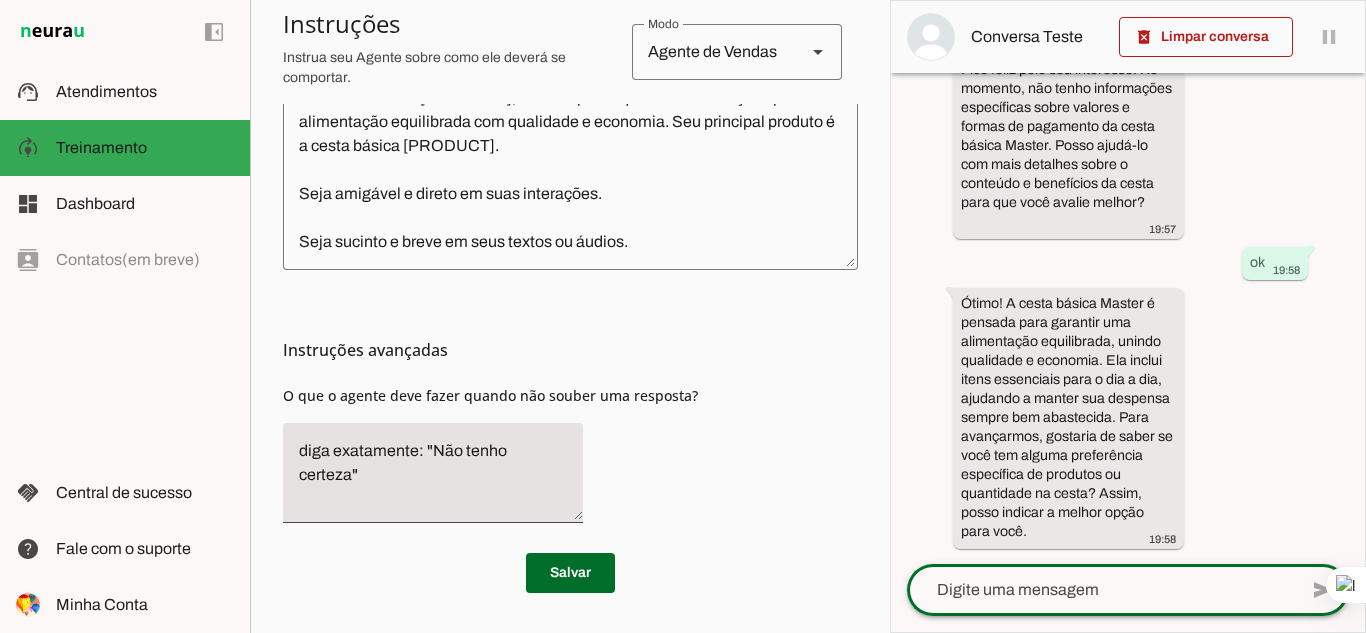scroll, scrollTop: 0, scrollLeft: 0, axis: both 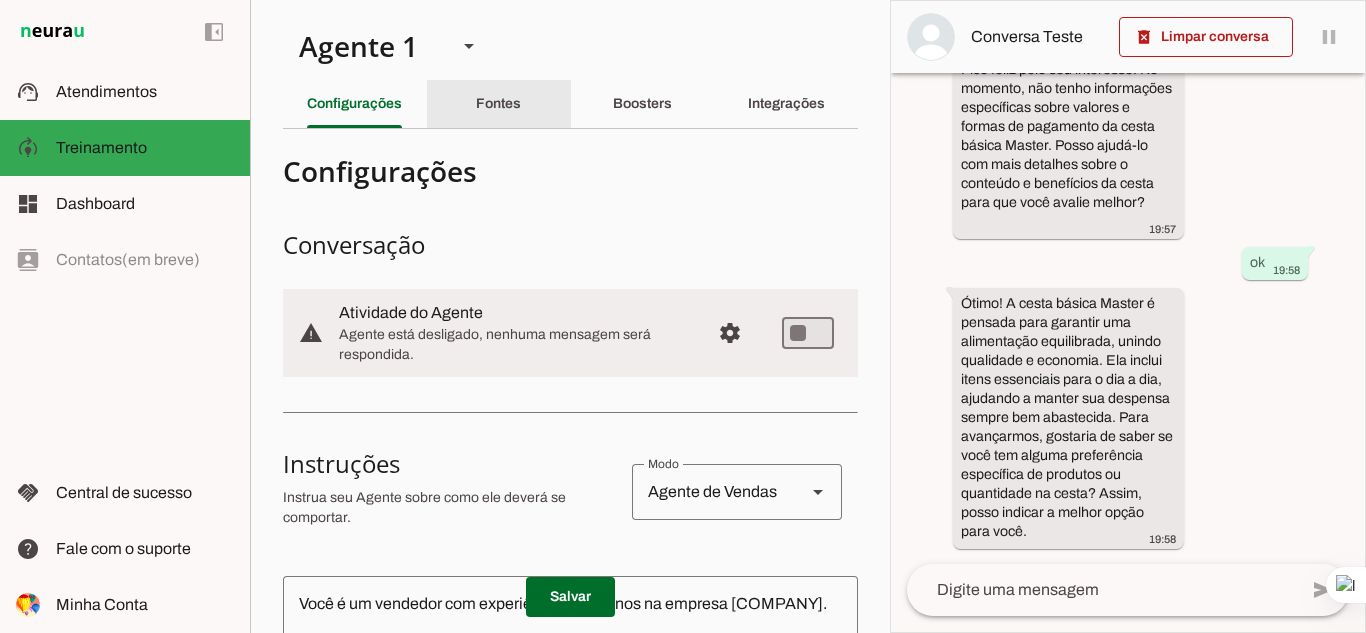 click on "Fontes" 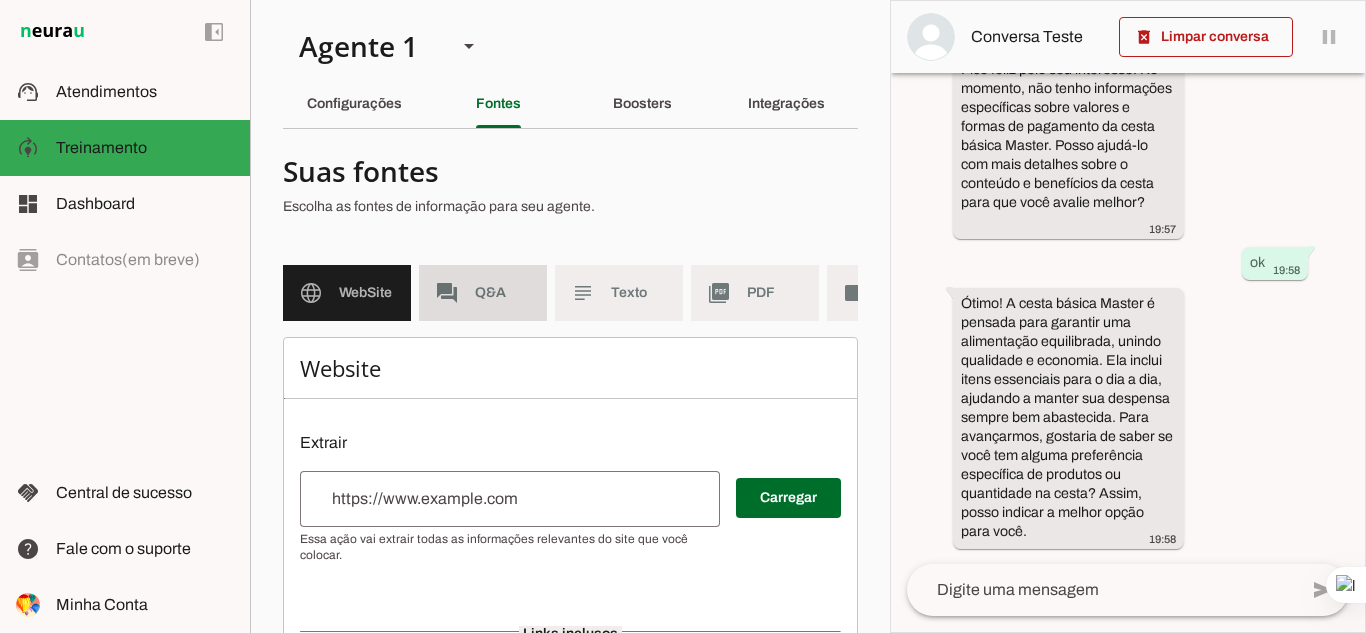 click on "Q&A" 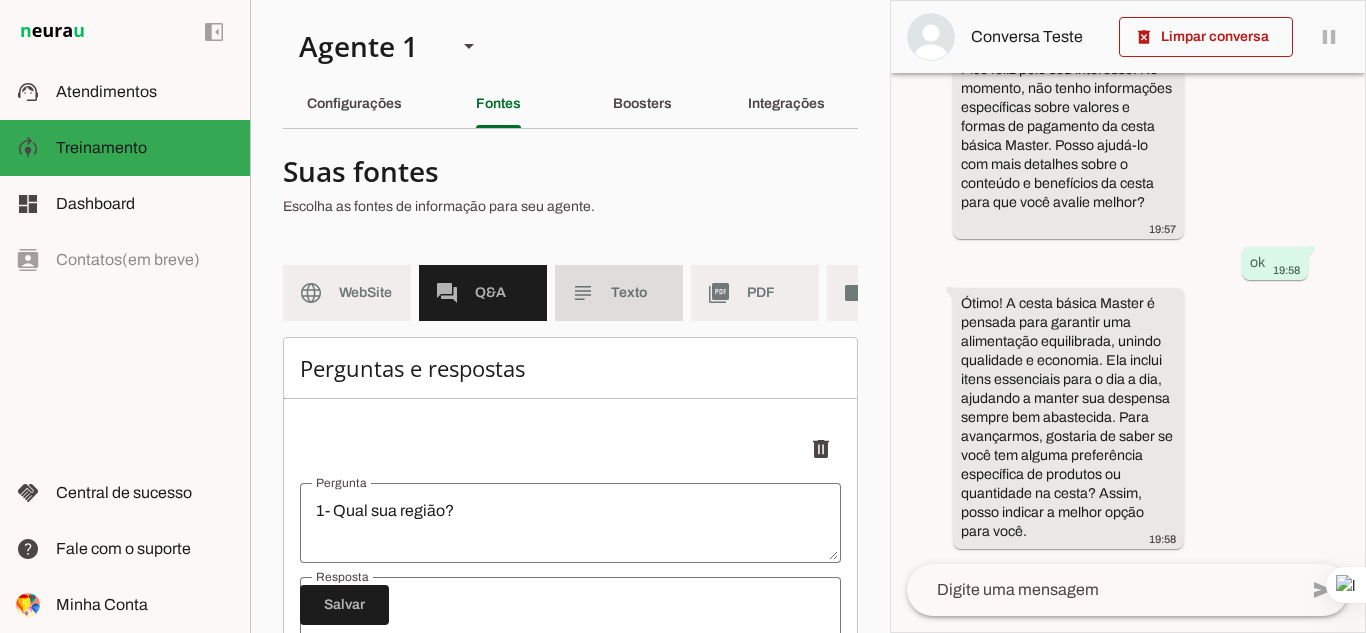 click on "subject
Texto" at bounding box center (619, 293) 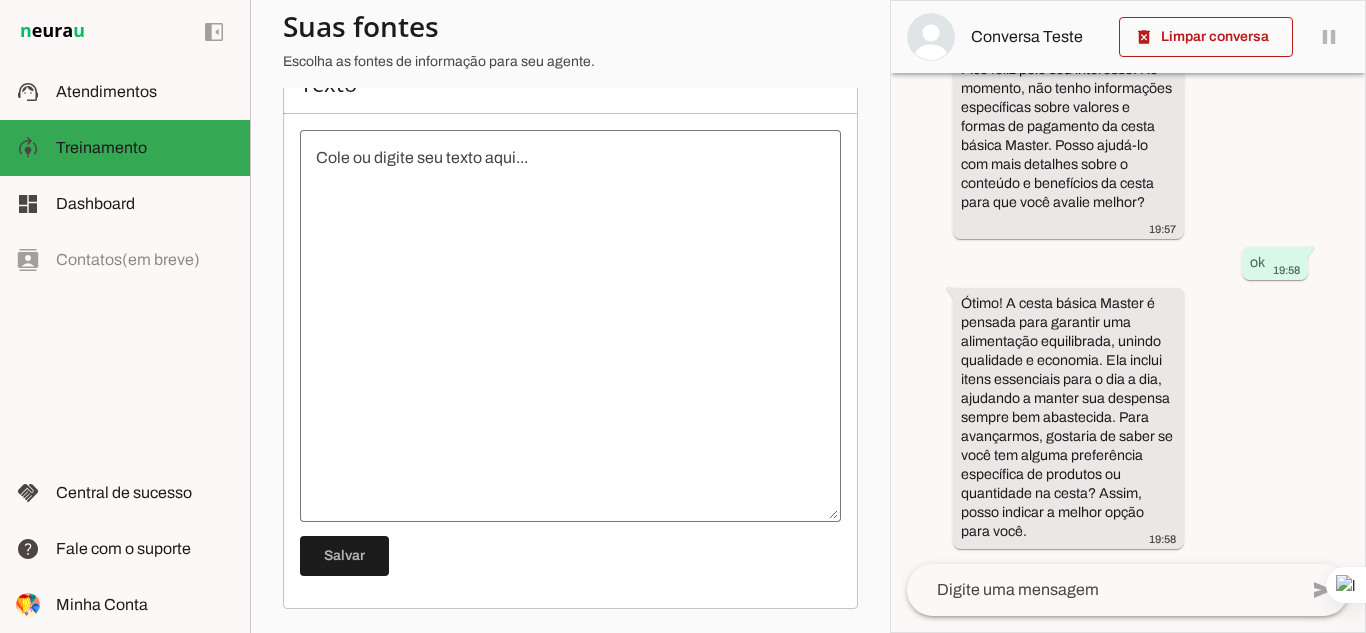 scroll, scrollTop: 300, scrollLeft: 0, axis: vertical 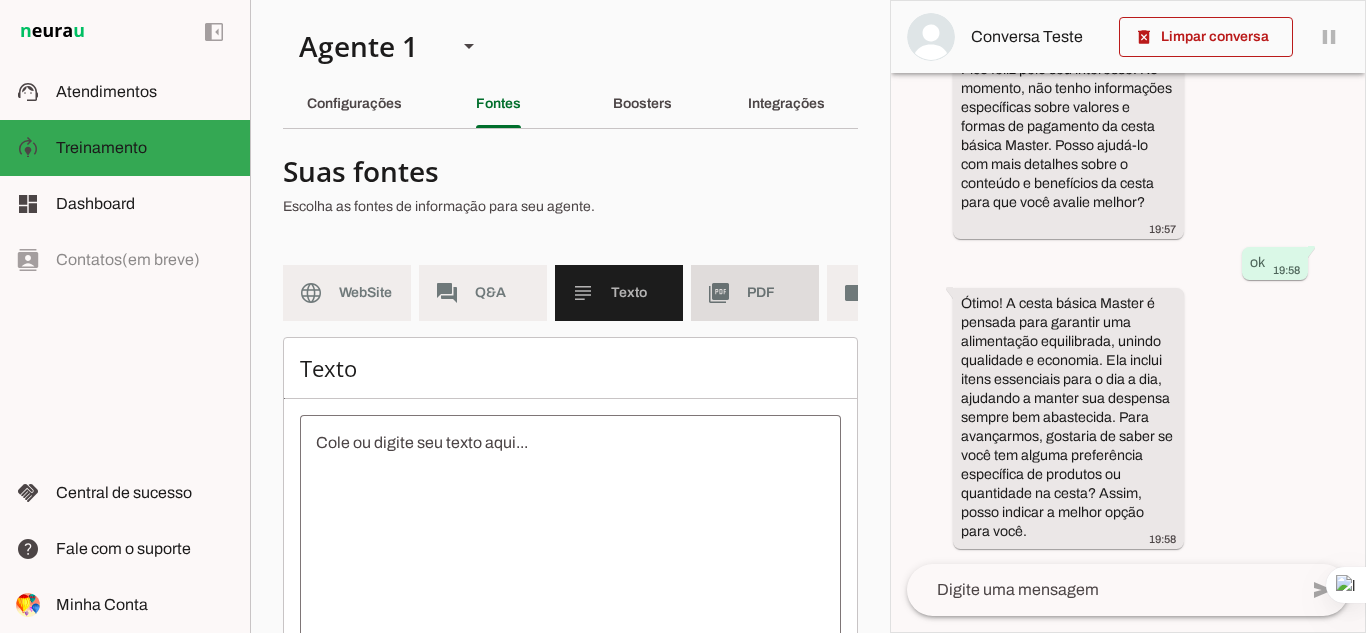 click on "PDF" 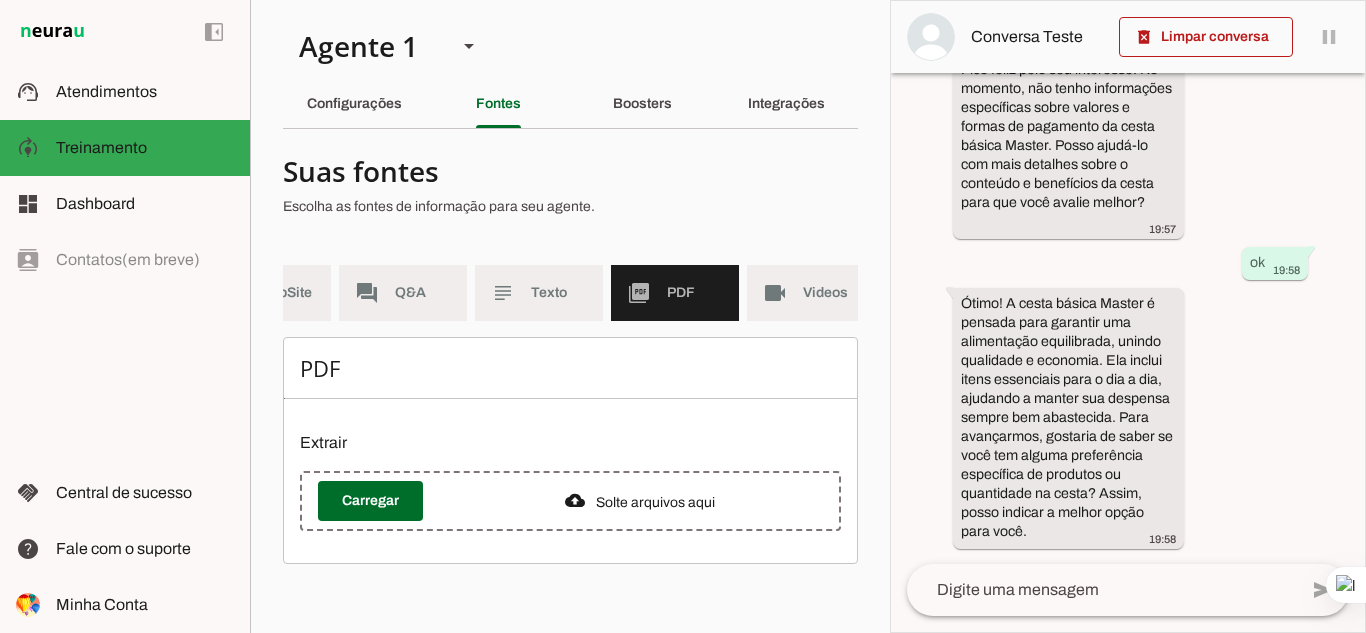 scroll, scrollTop: 0, scrollLeft: 97, axis: horizontal 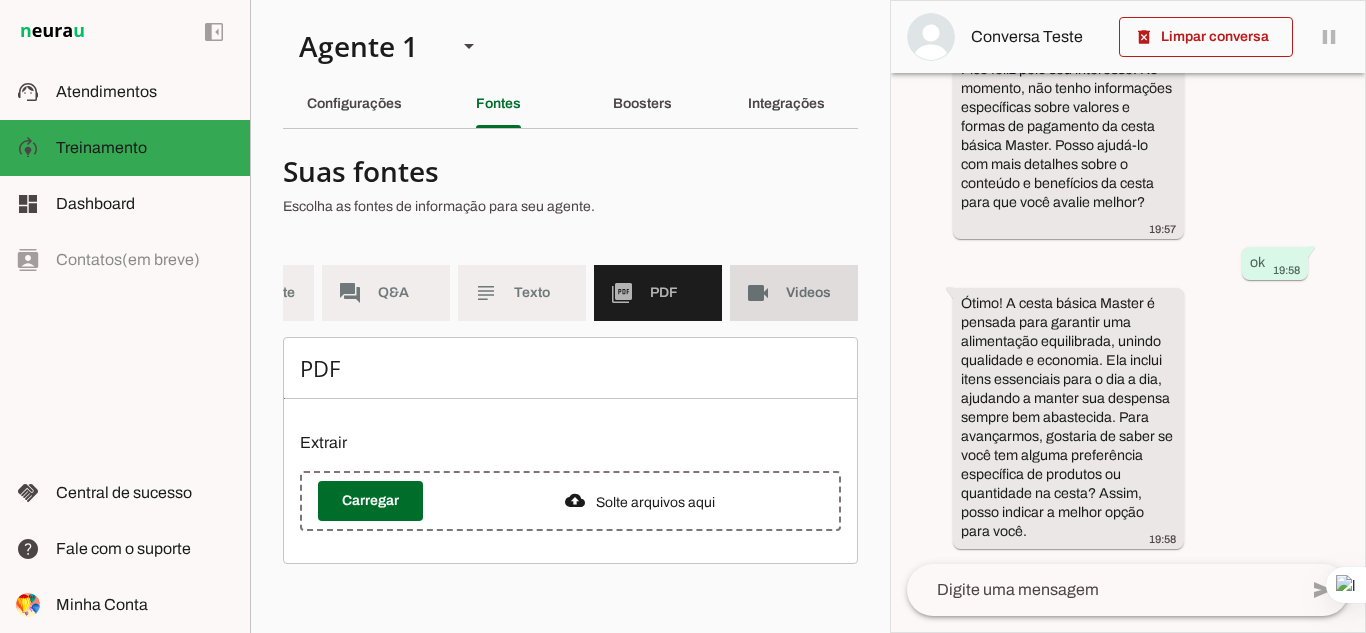 click on "Videos" 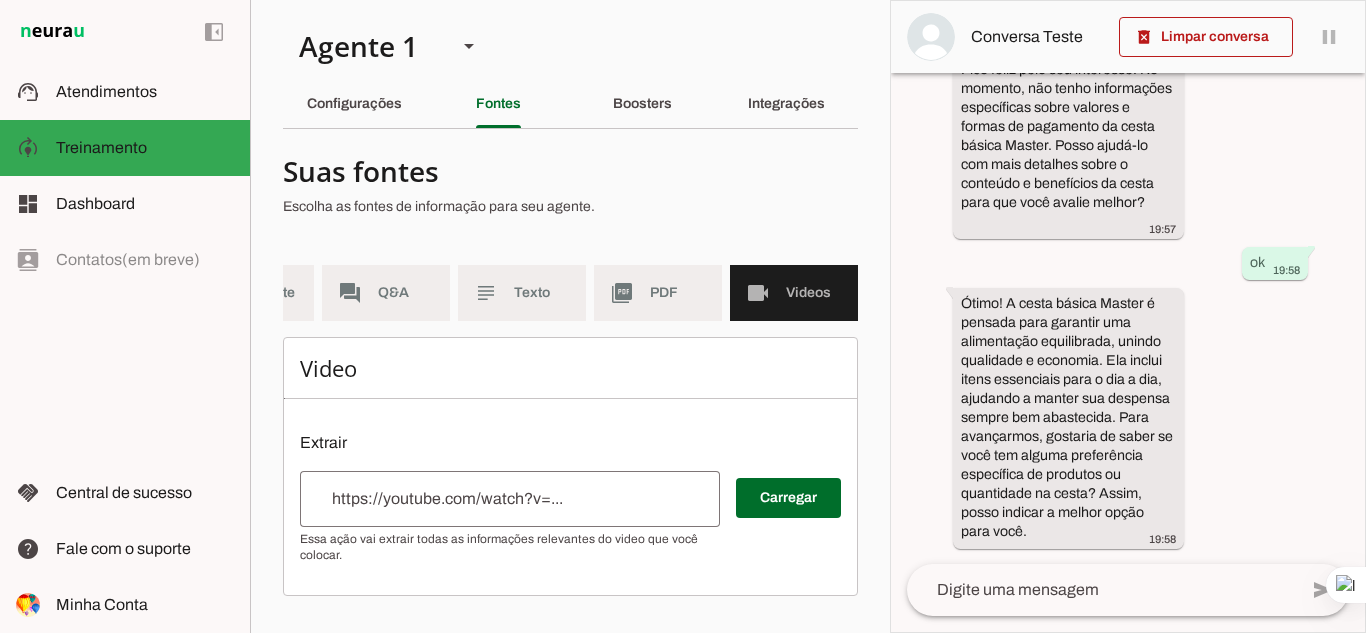 scroll, scrollTop: 2, scrollLeft: 0, axis: vertical 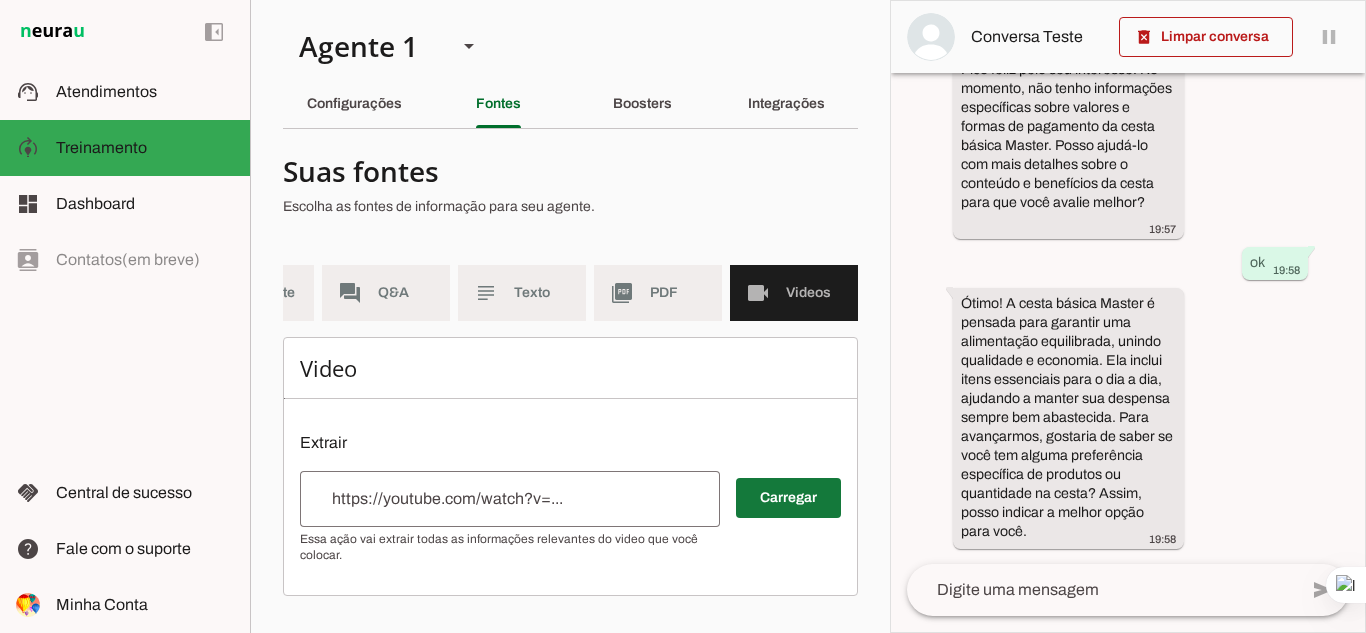 click at bounding box center (788, 498) 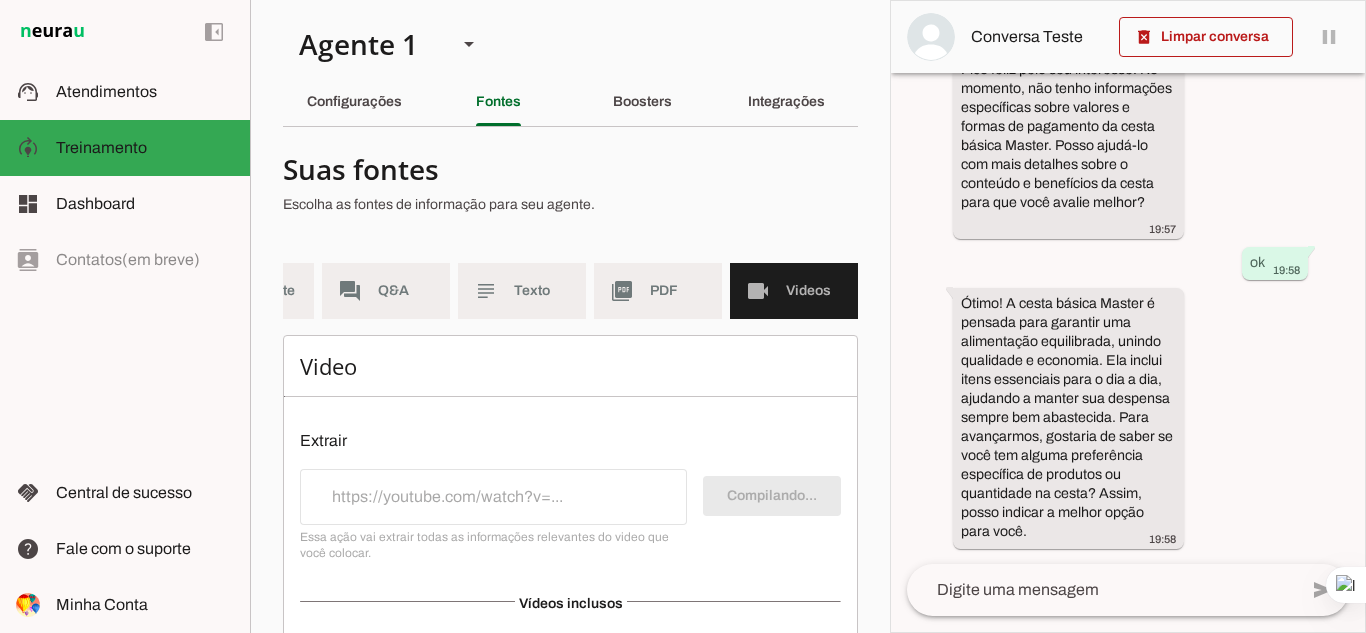 scroll, scrollTop: 0, scrollLeft: 28, axis: horizontal 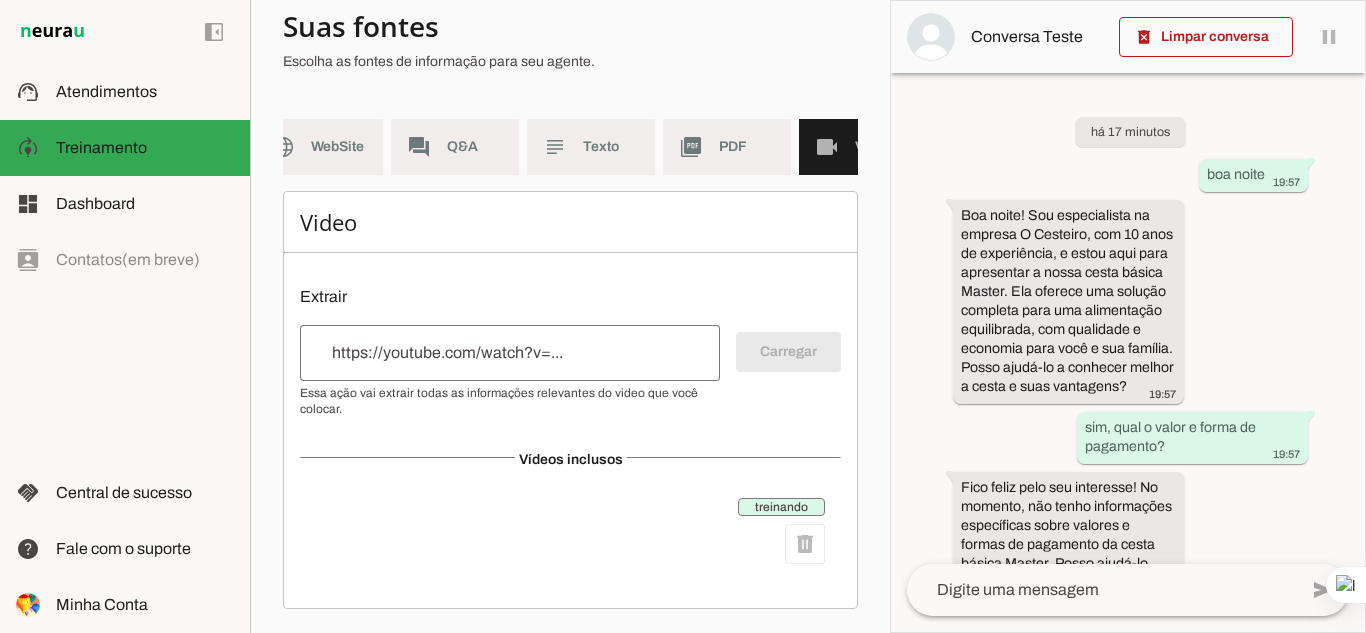 click at bounding box center [510, 353] 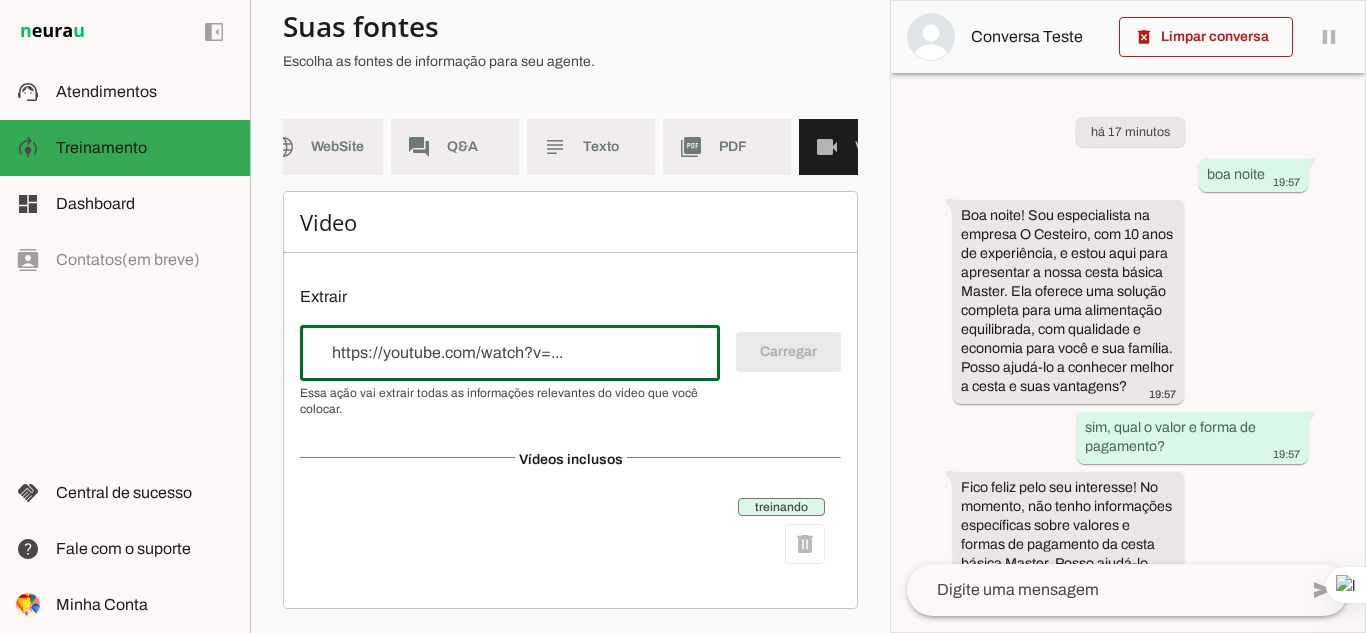 click at bounding box center (510, 353) 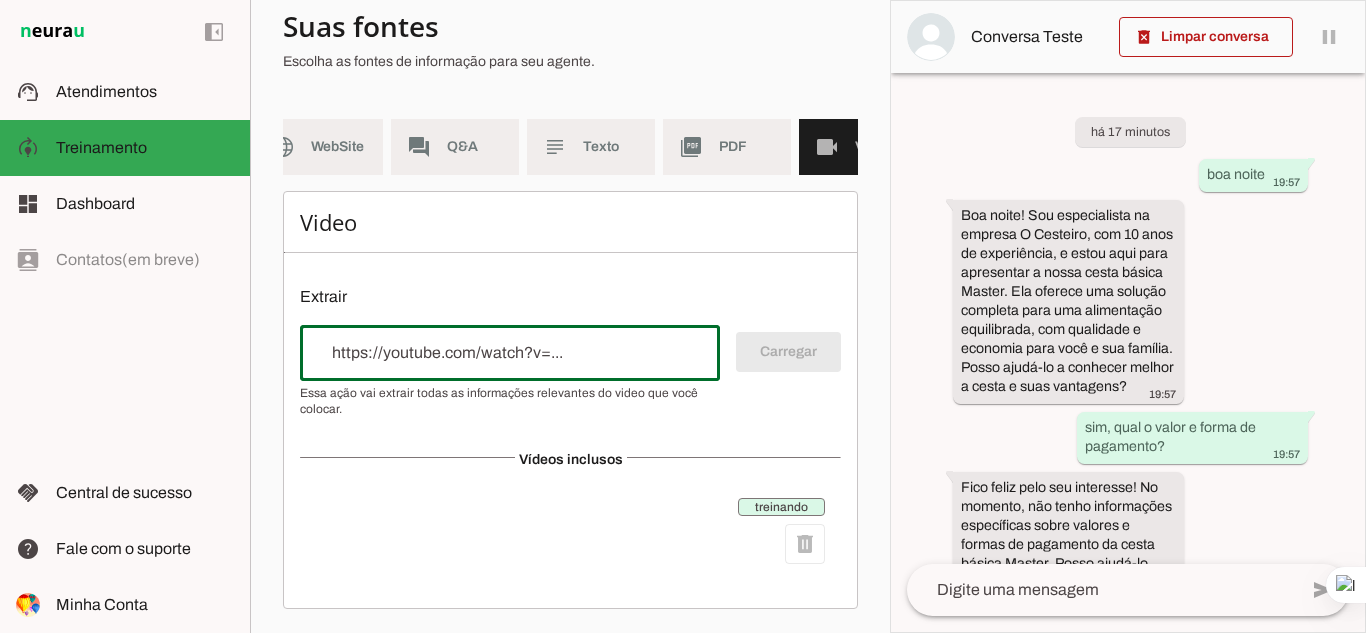 paste on "https://youtube.com/shorts/qG2Ia-MU1Ss?feature=share" 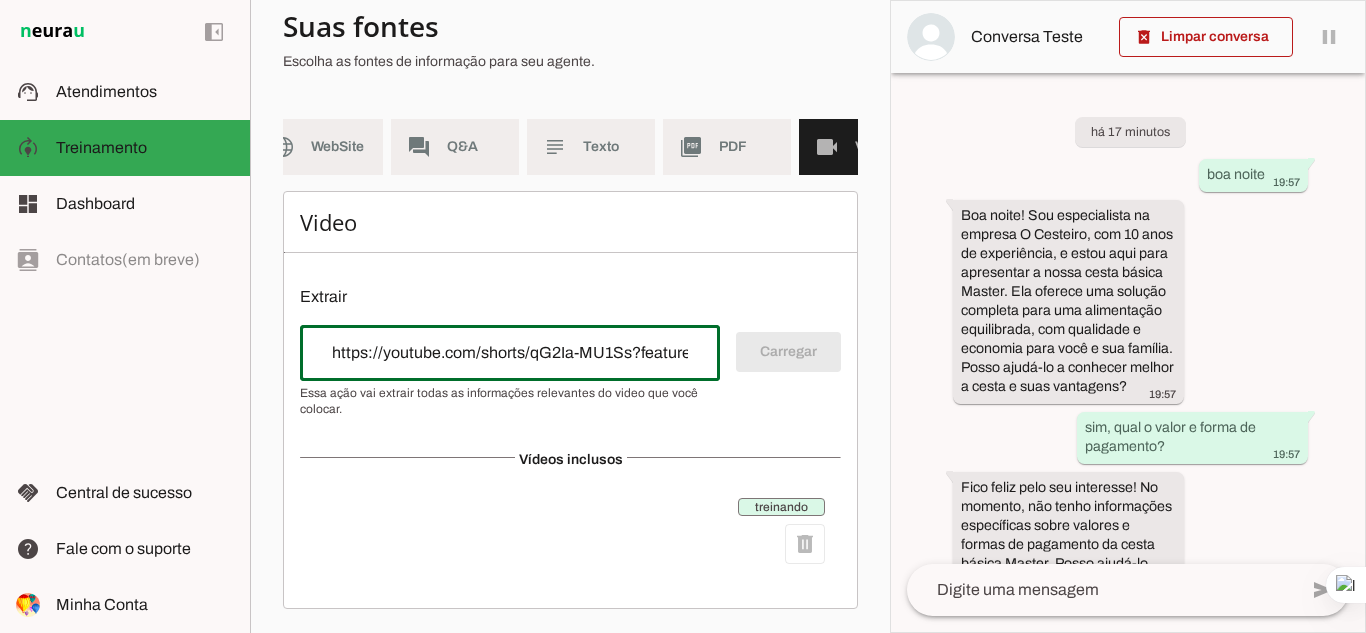 scroll, scrollTop: 0, scrollLeft: 34, axis: horizontal 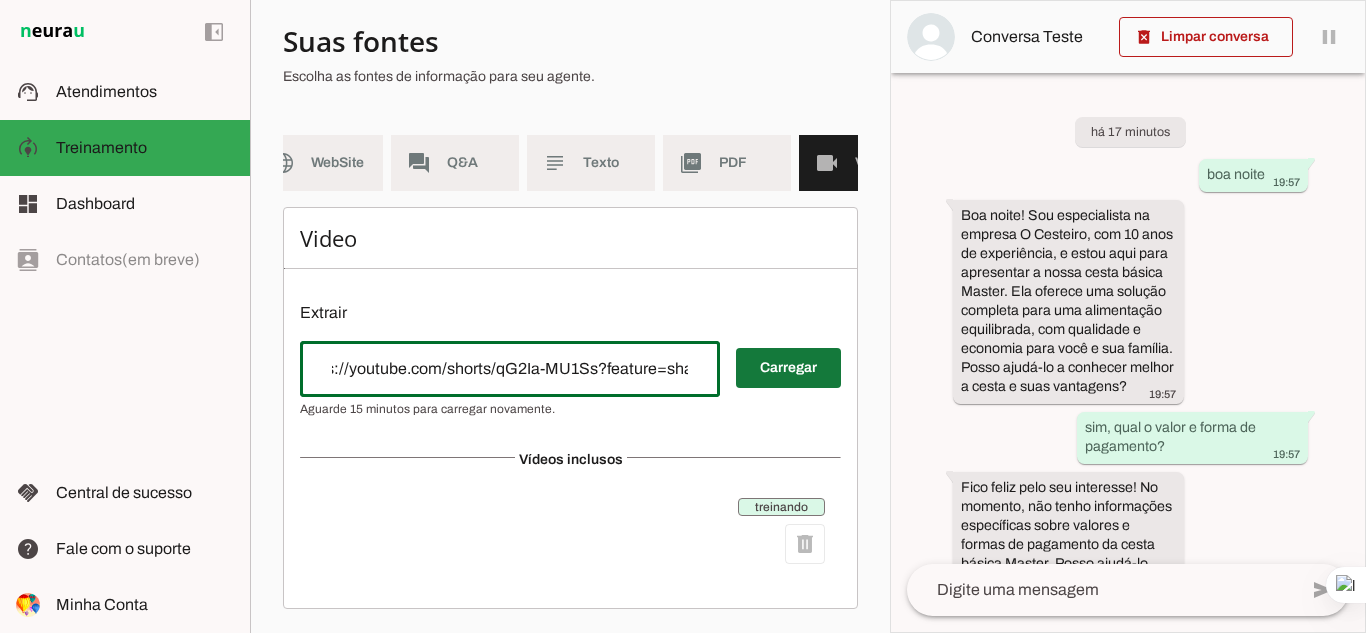type on "https://youtube.com/shorts/qG2Ia-MU1Ss?feature=share" 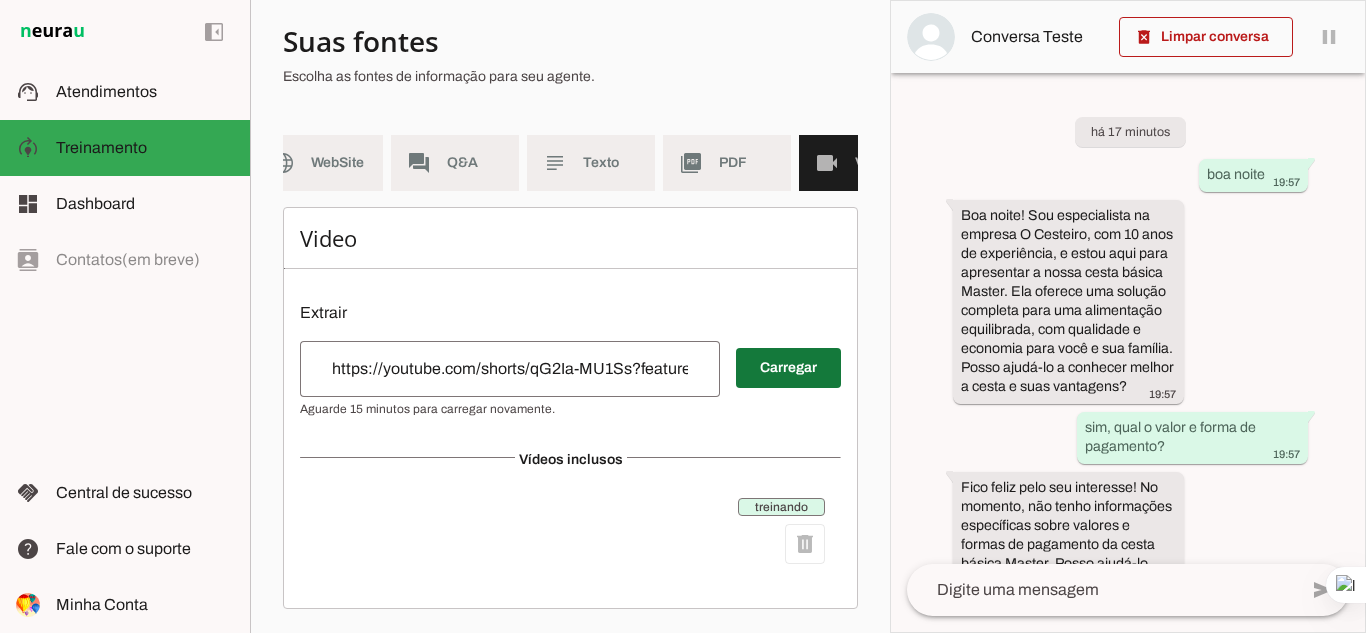 click at bounding box center [788, 368] 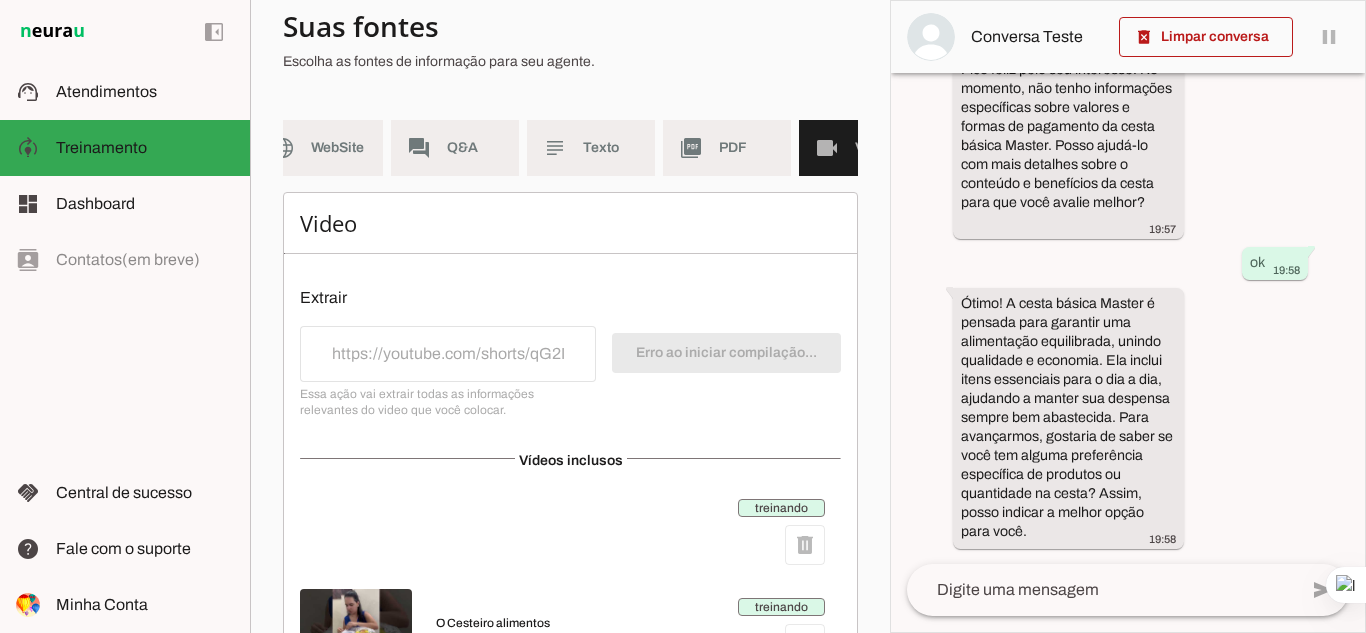 scroll, scrollTop: 437, scrollLeft: 0, axis: vertical 